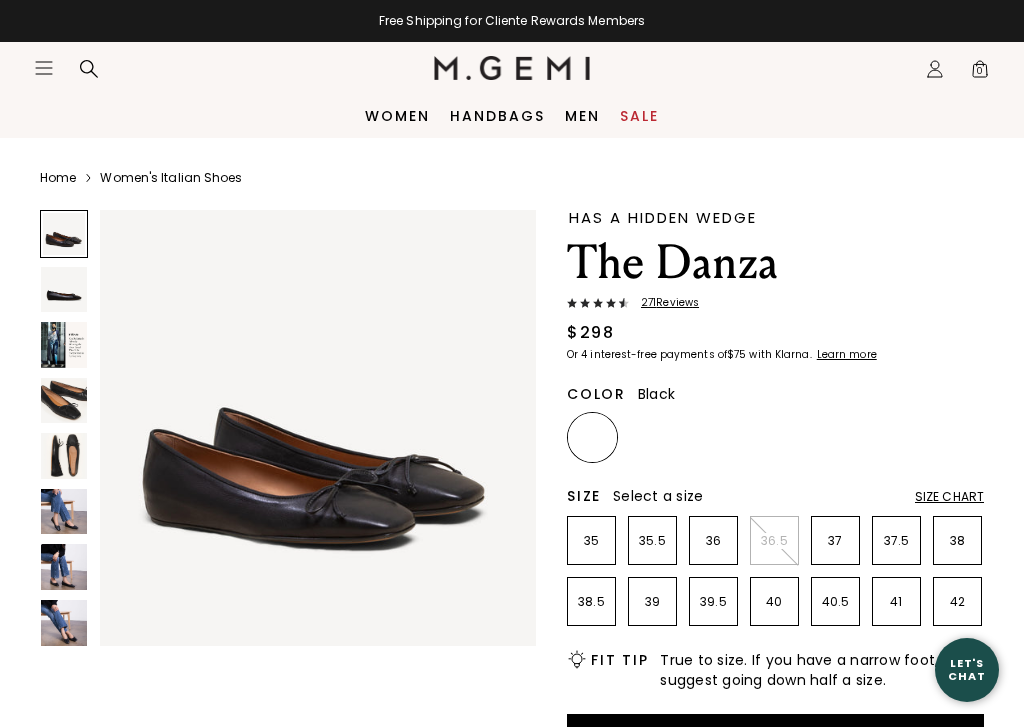 scroll, scrollTop: 0, scrollLeft: 0, axis: both 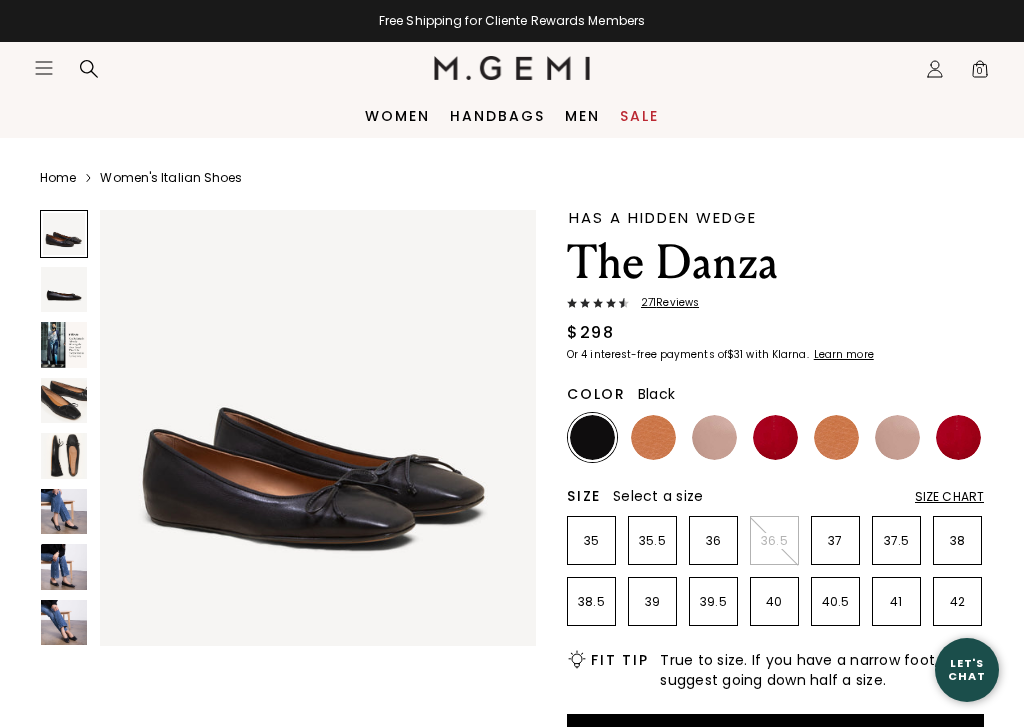 click at bounding box center (64, 290) 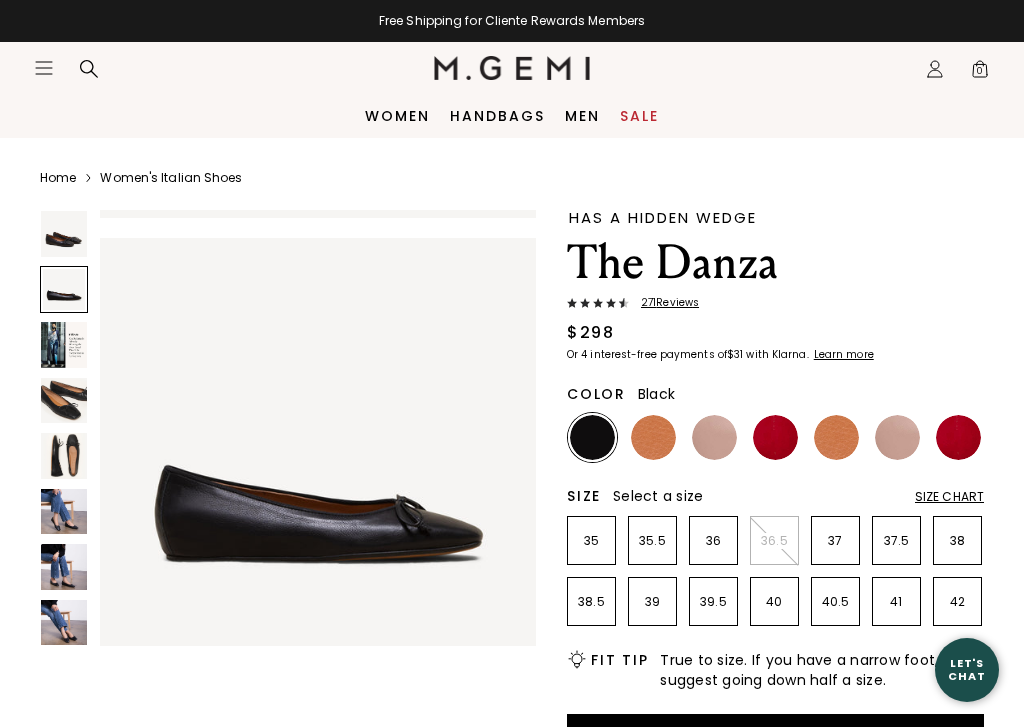 scroll, scrollTop: 456, scrollLeft: 0, axis: vertical 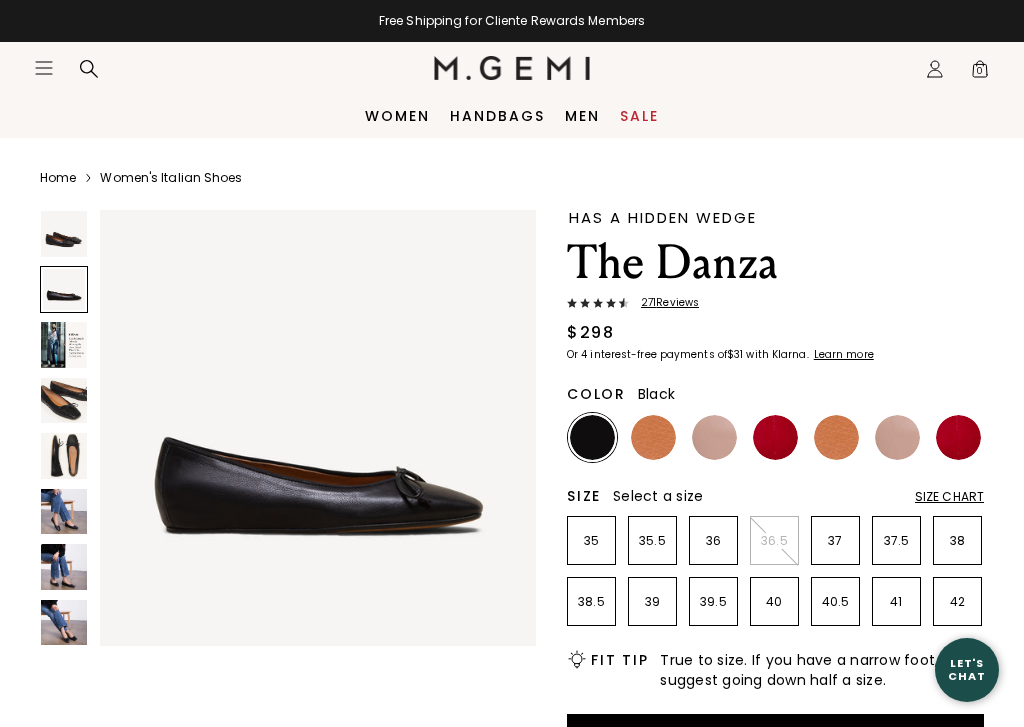 click at bounding box center [64, 401] 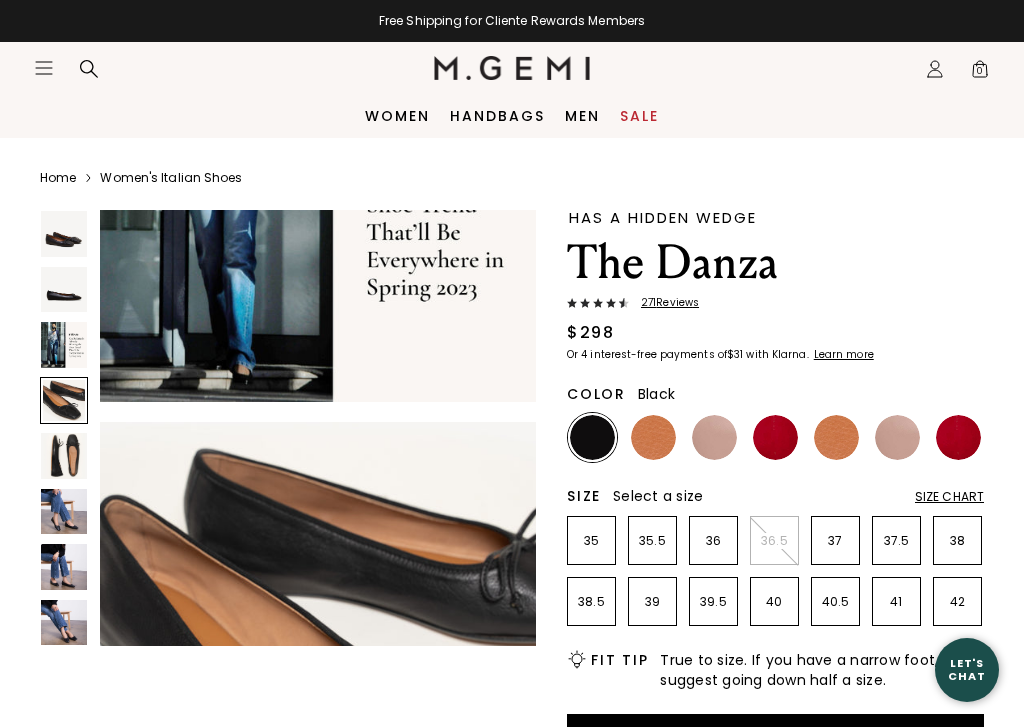 scroll, scrollTop: 1369, scrollLeft: 0, axis: vertical 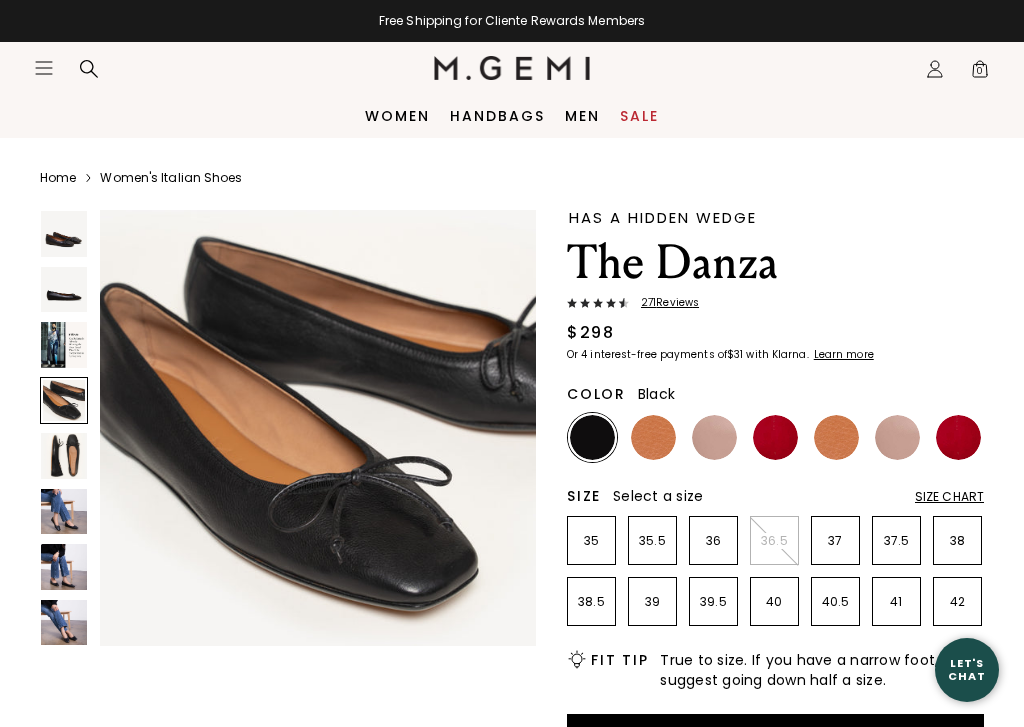click at bounding box center [64, 290] 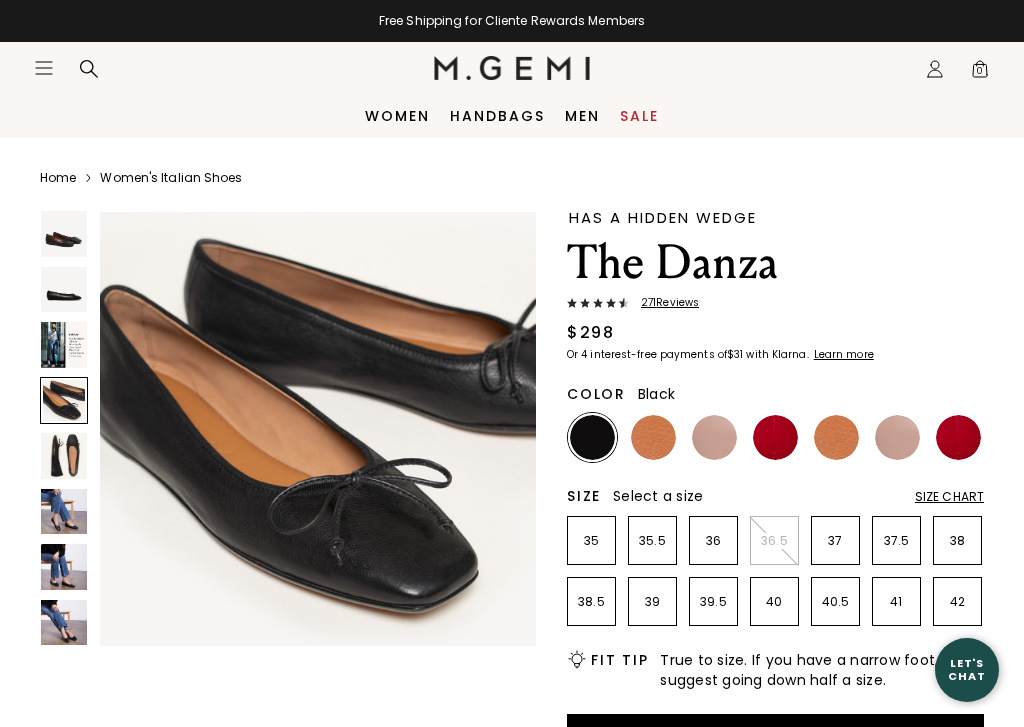 scroll, scrollTop: 1375, scrollLeft: 0, axis: vertical 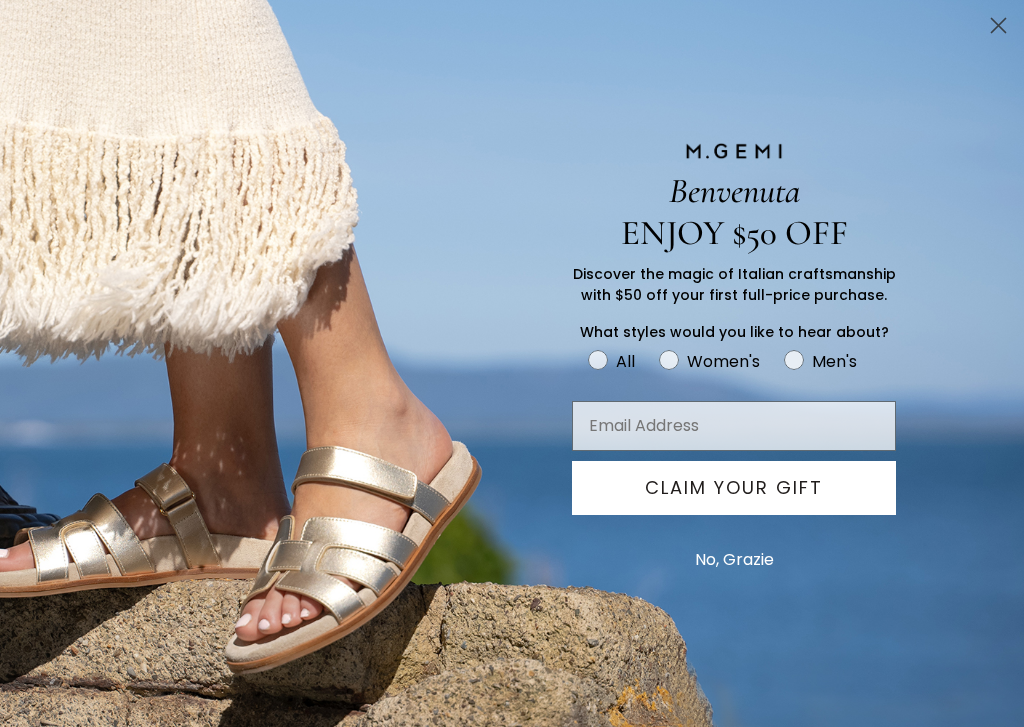 click 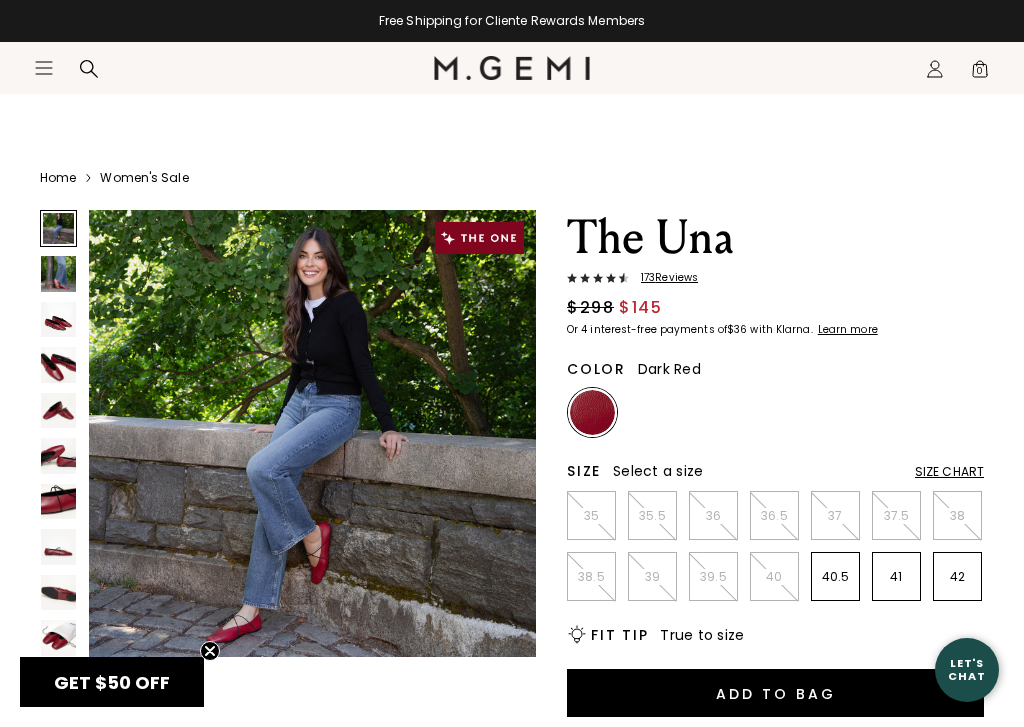 scroll, scrollTop: 86, scrollLeft: 0, axis: vertical 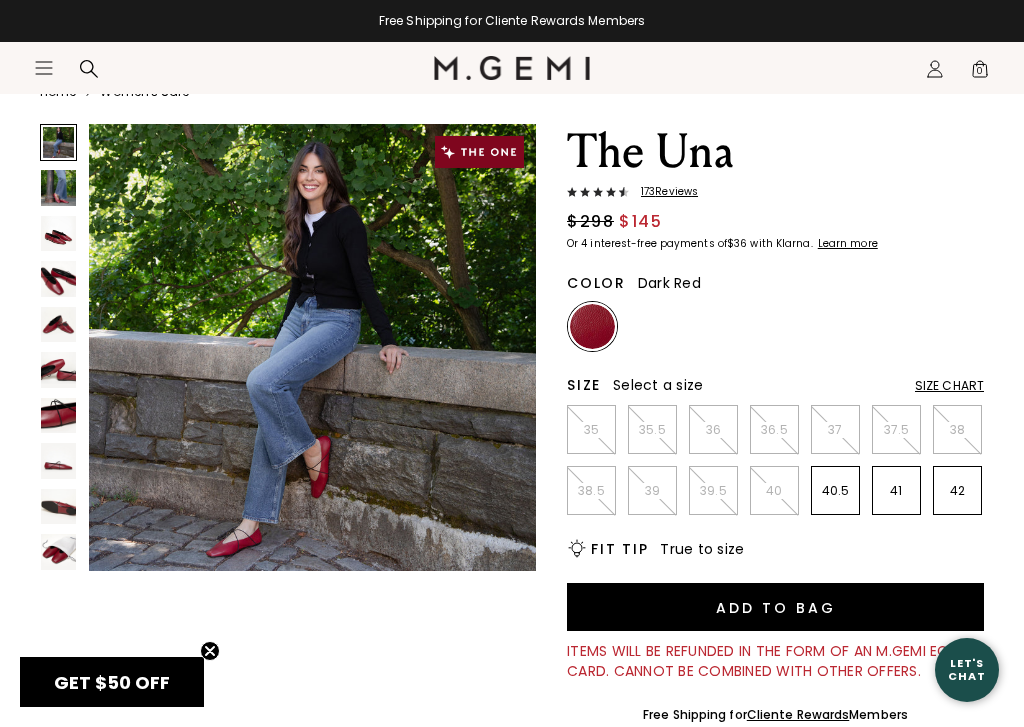 click at bounding box center (58, 278) 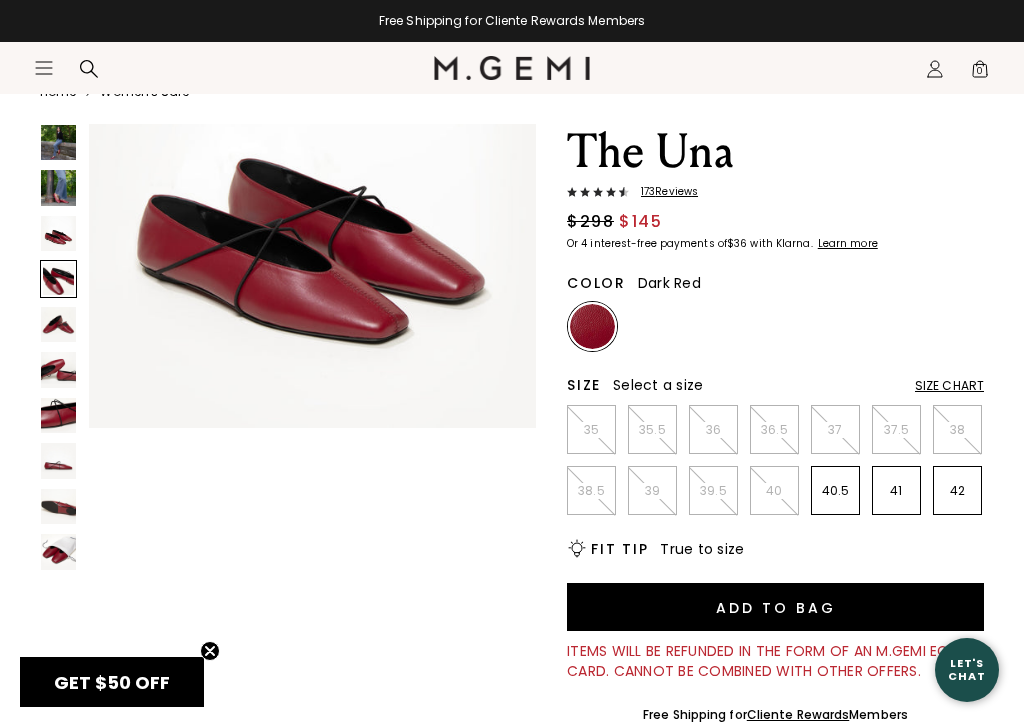 scroll, scrollTop: 1400, scrollLeft: 0, axis: vertical 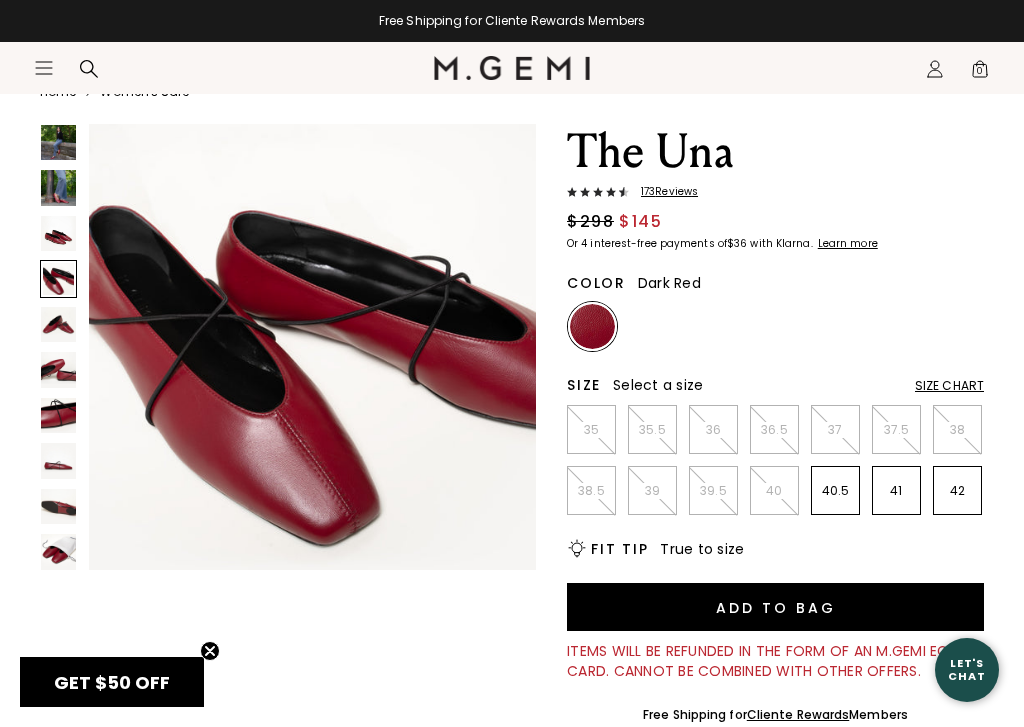 click at bounding box center (58, 324) 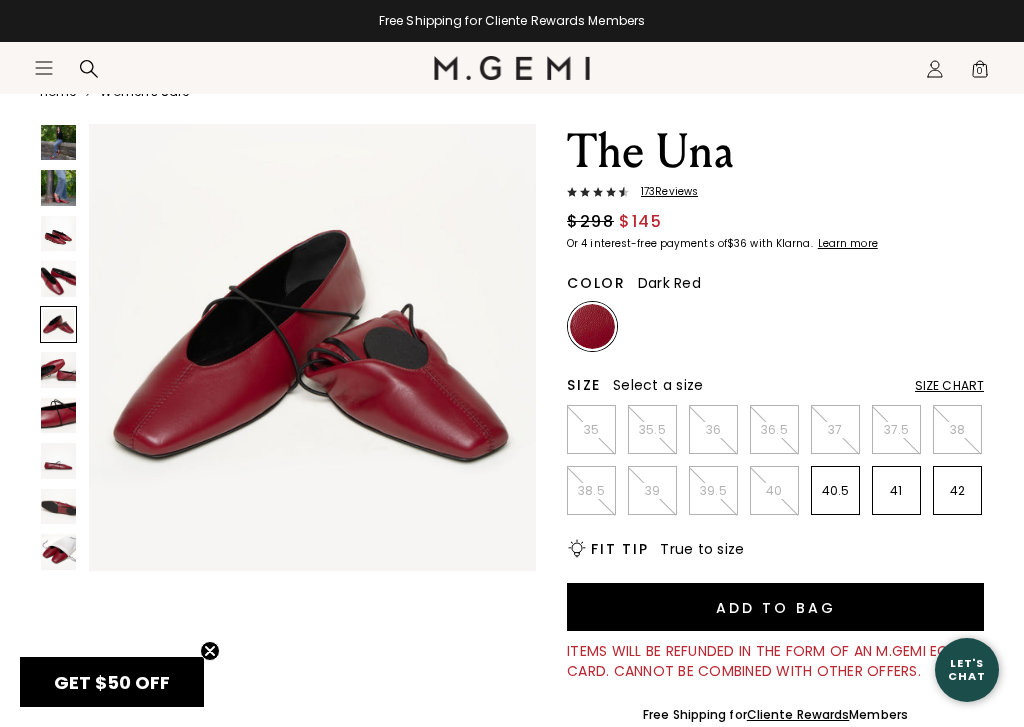 click at bounding box center (58, 187) 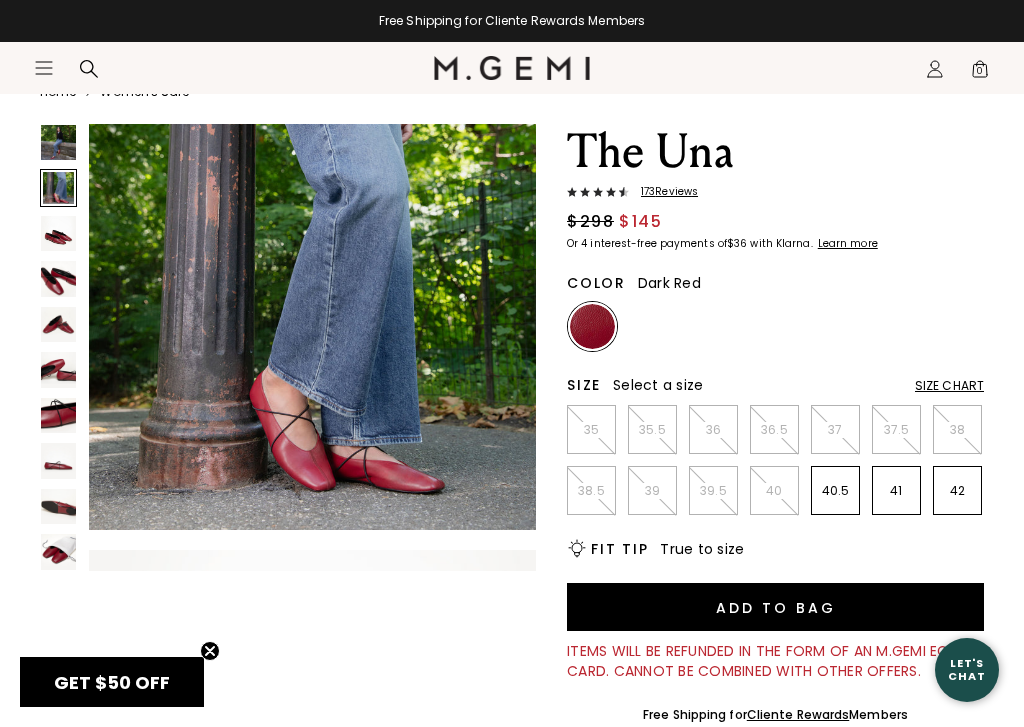 scroll, scrollTop: 467, scrollLeft: 0, axis: vertical 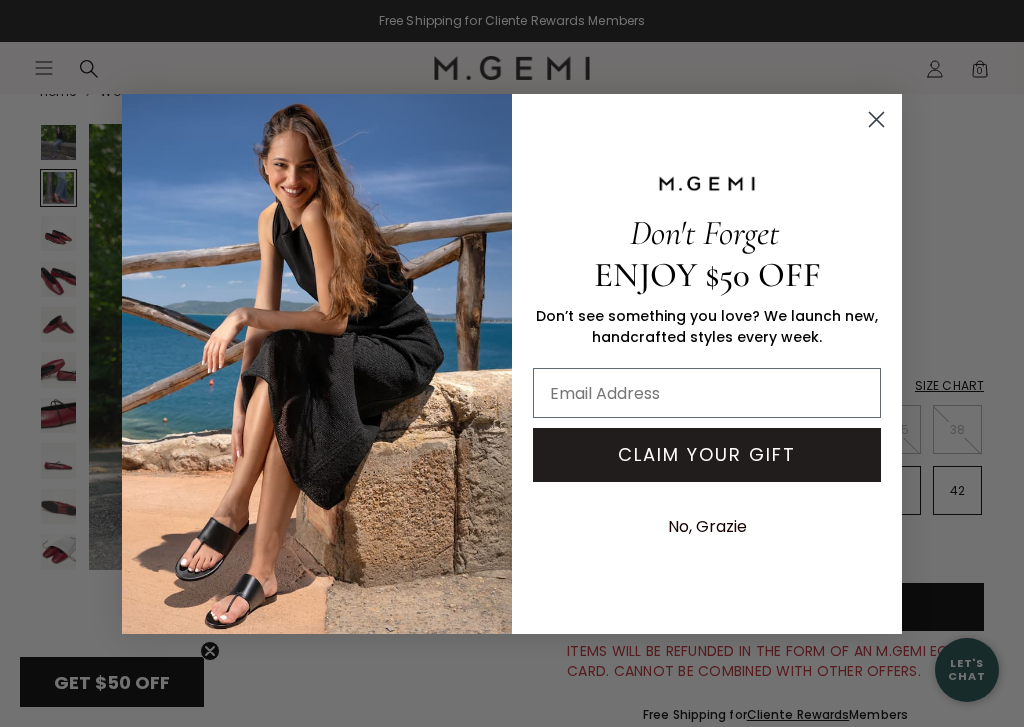 click 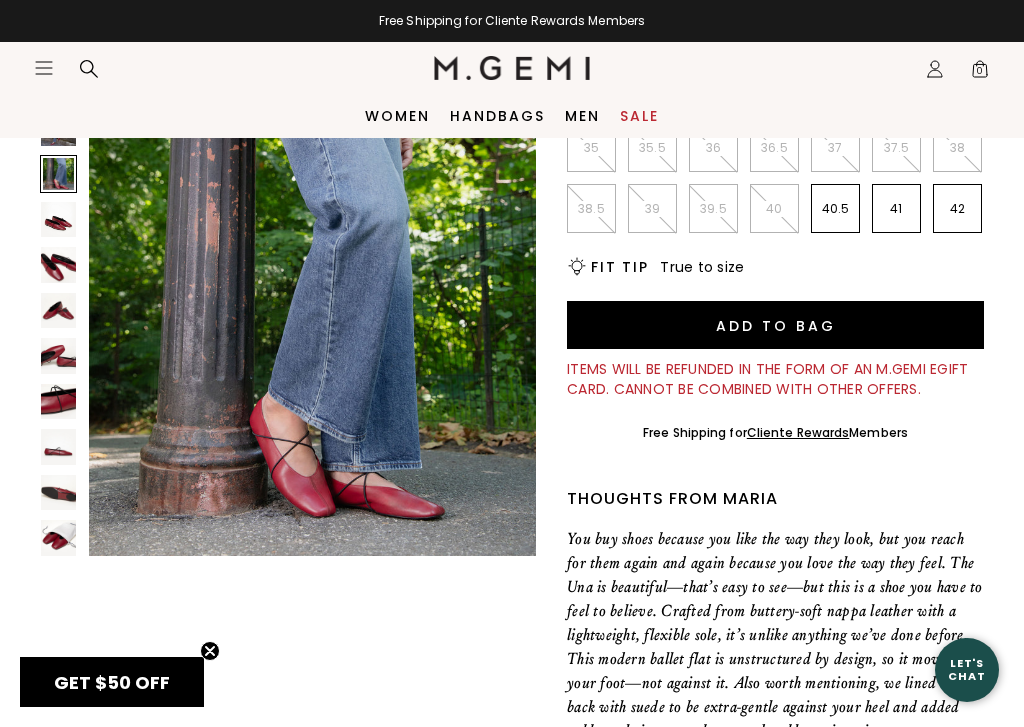 scroll, scrollTop: 0, scrollLeft: 0, axis: both 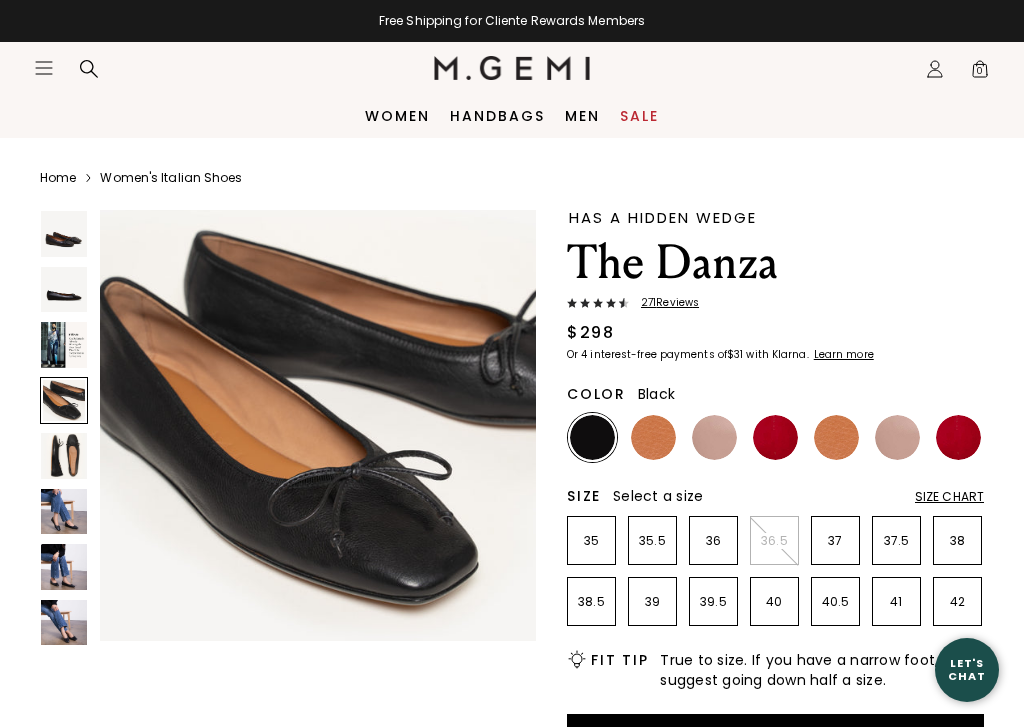 click at bounding box center (64, 290) 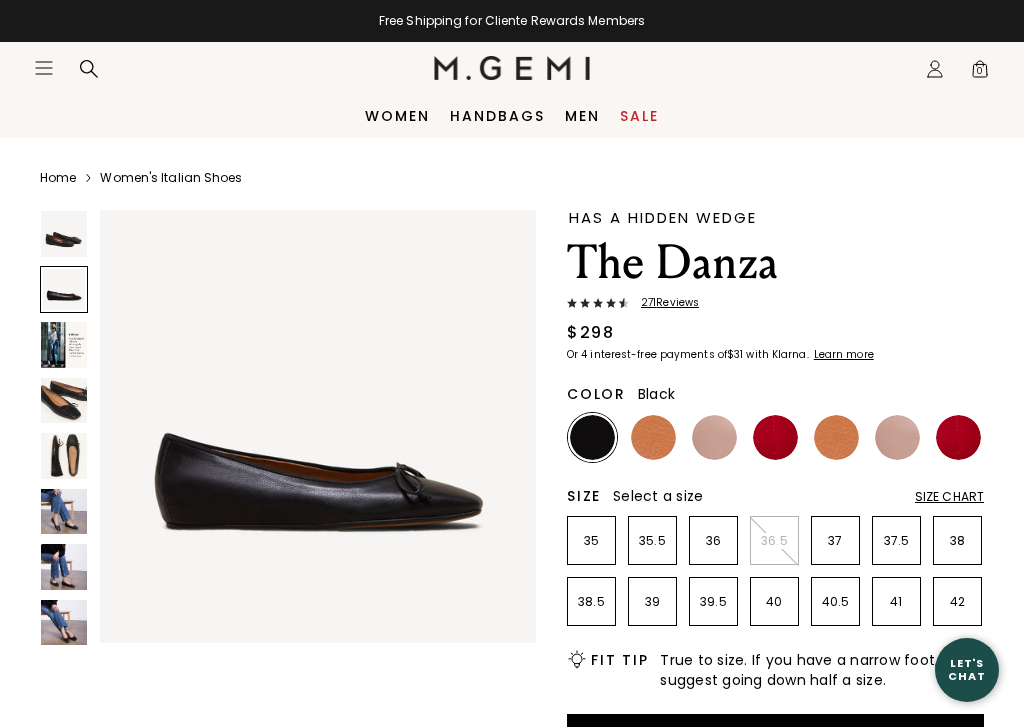 scroll, scrollTop: 456, scrollLeft: 0, axis: vertical 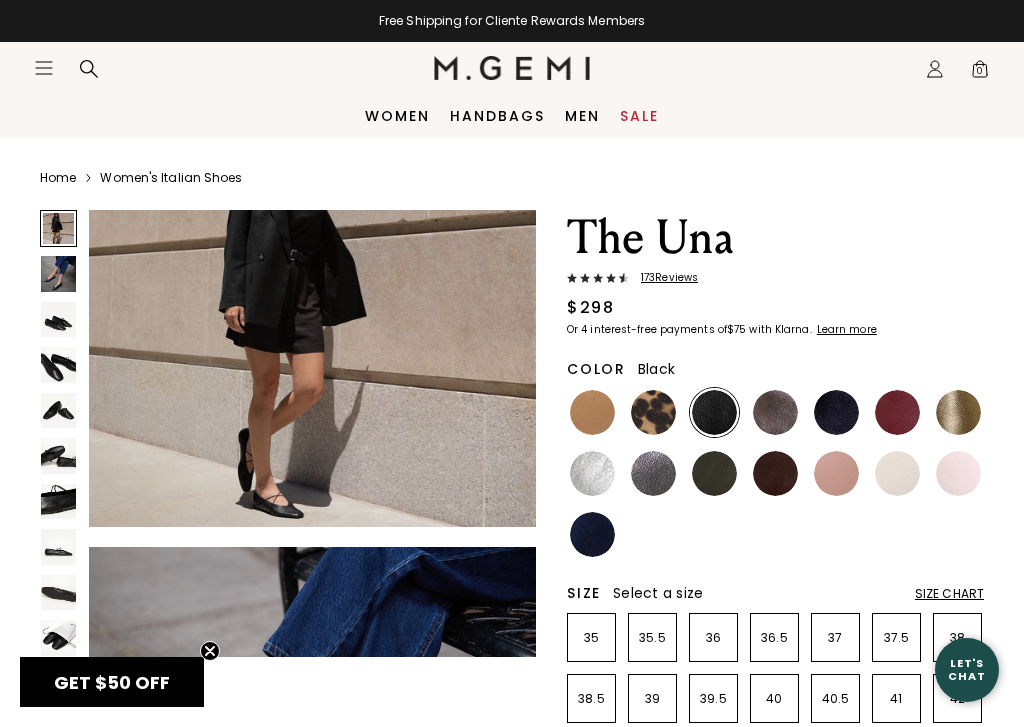 click at bounding box center (58, 319) 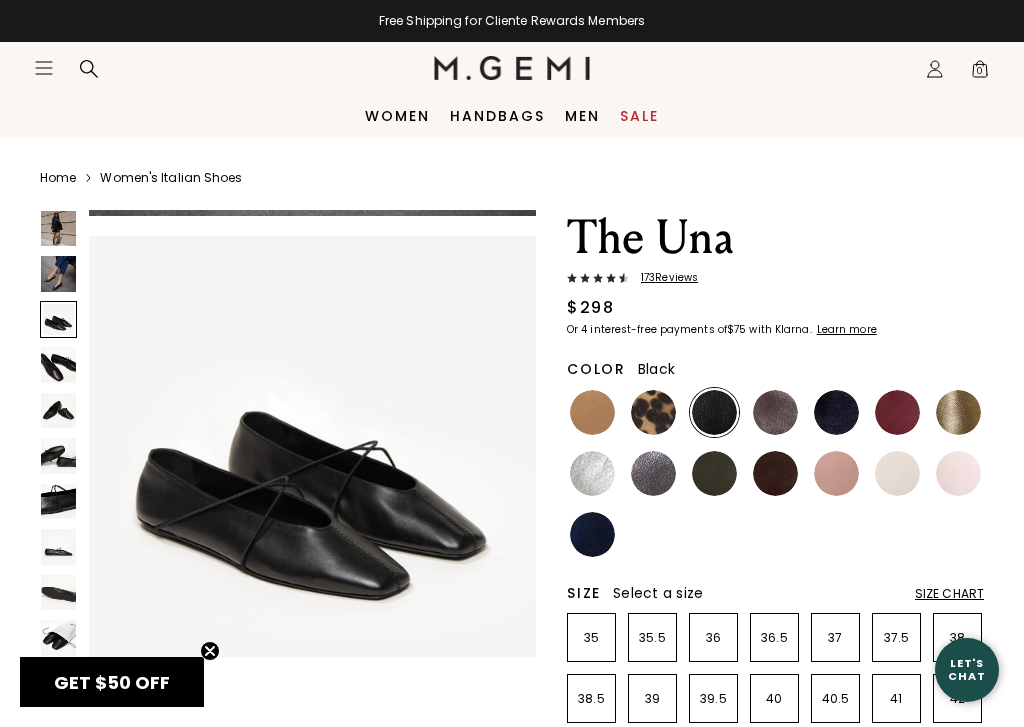 scroll, scrollTop: 933, scrollLeft: 0, axis: vertical 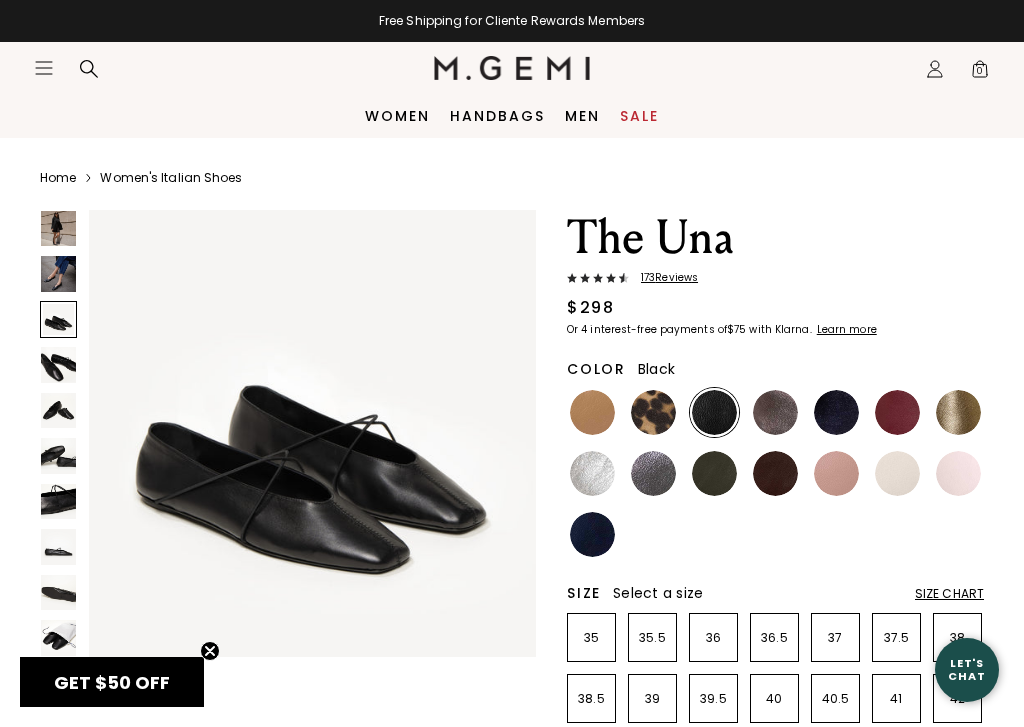 click at bounding box center (58, 364) 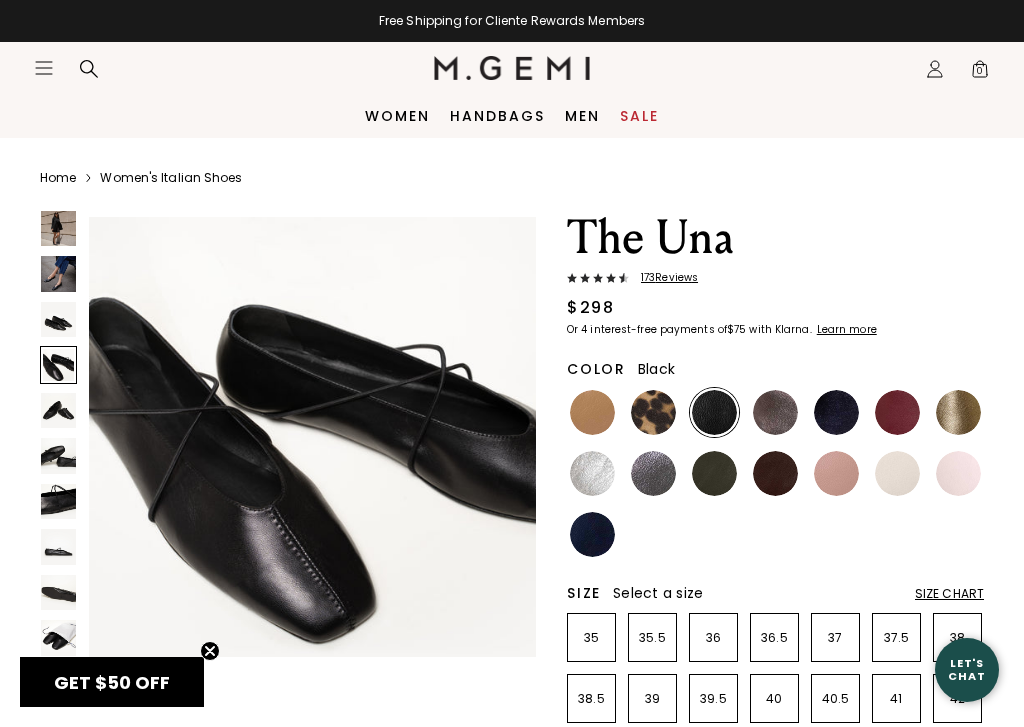 scroll, scrollTop: 1400, scrollLeft: 0, axis: vertical 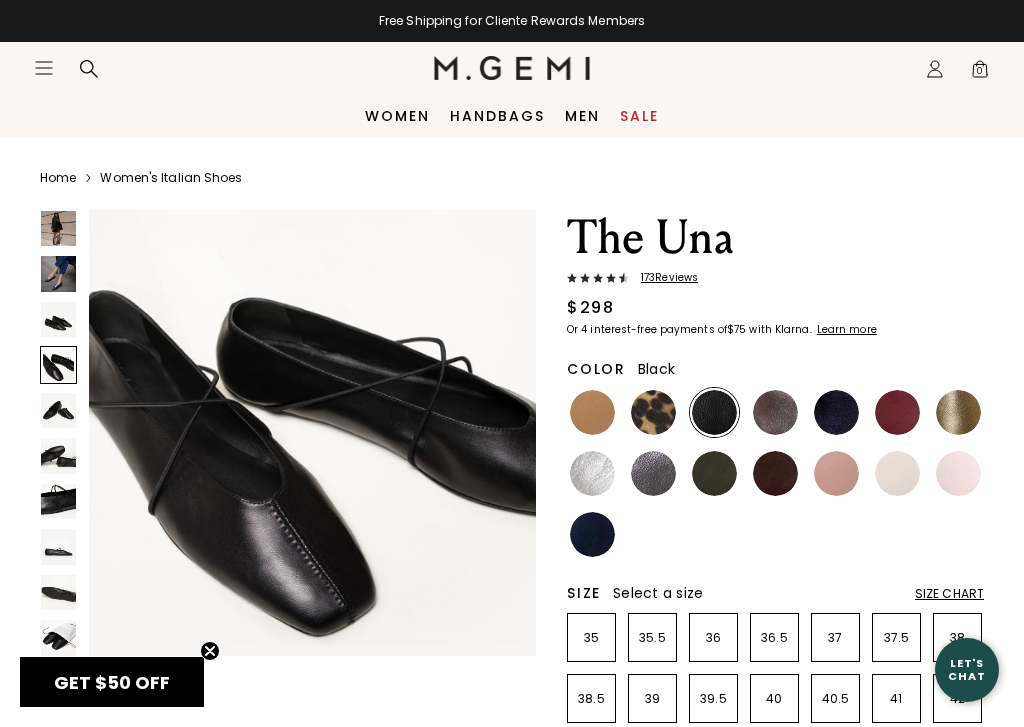 click at bounding box center [58, 455] 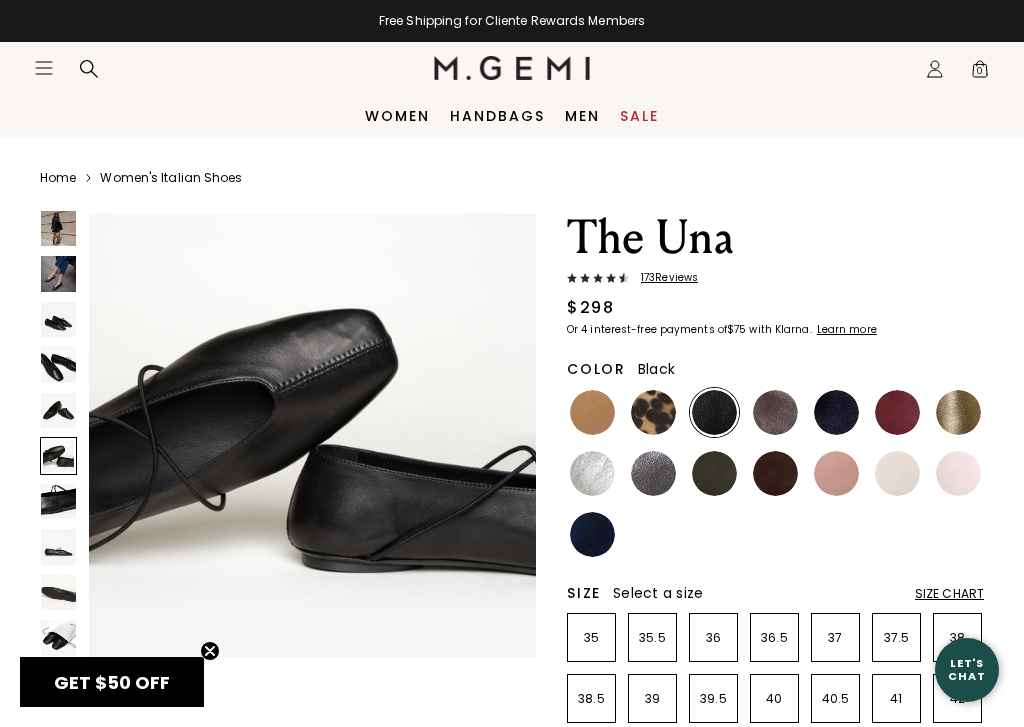 scroll, scrollTop: 2333, scrollLeft: 0, axis: vertical 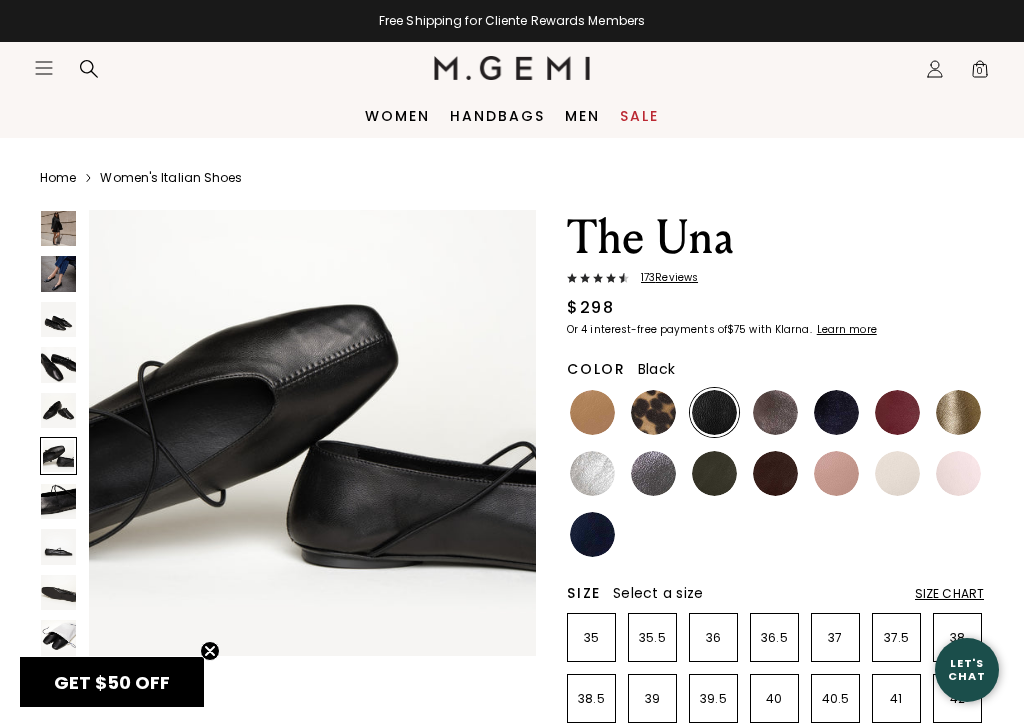 click at bounding box center [58, 364] 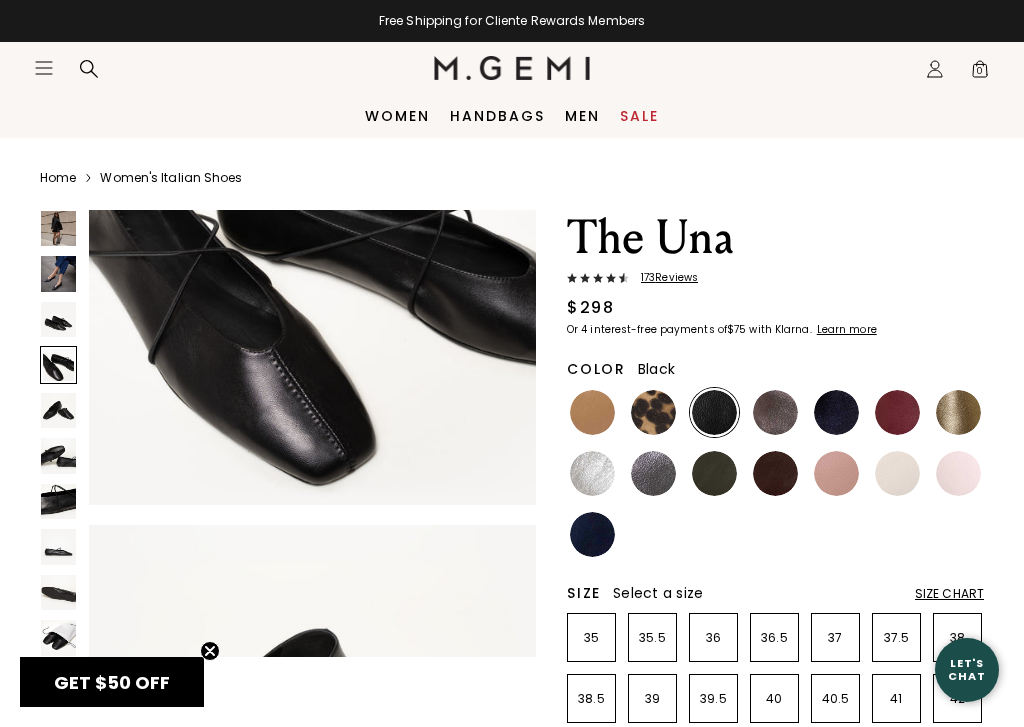 click at bounding box center [58, 546] 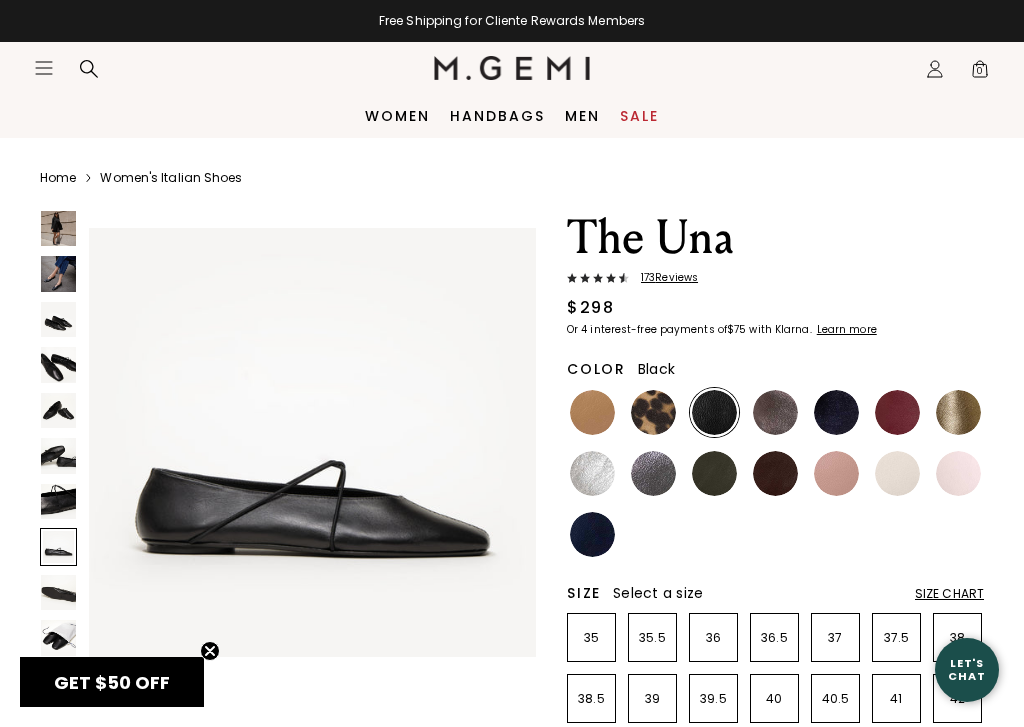scroll, scrollTop: 3266, scrollLeft: 0, axis: vertical 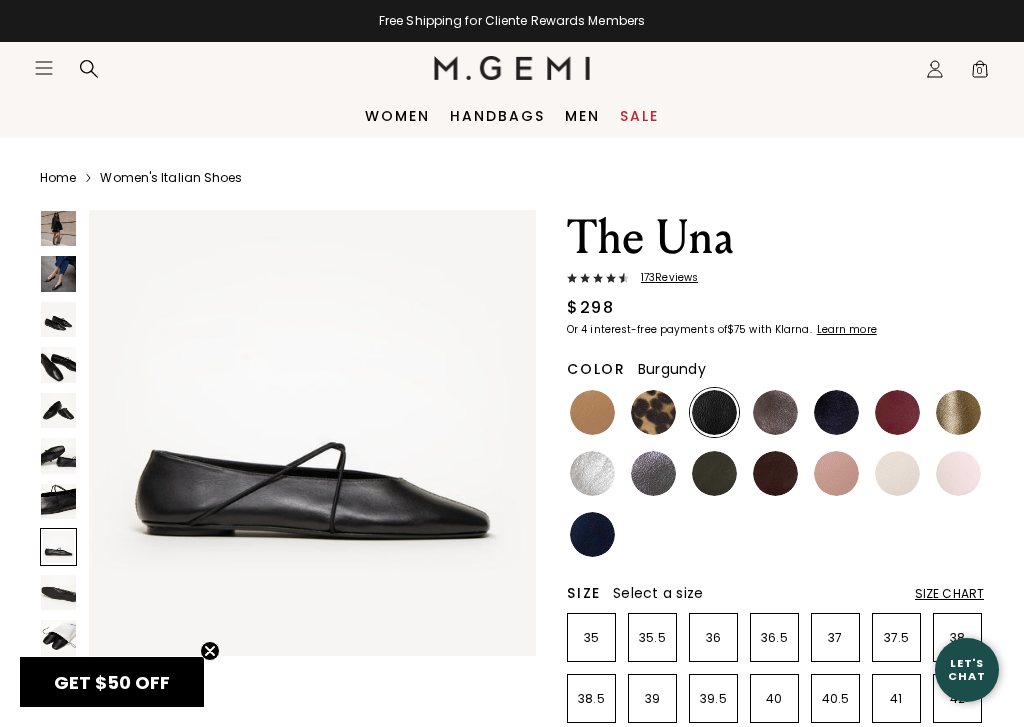 click at bounding box center [897, 412] 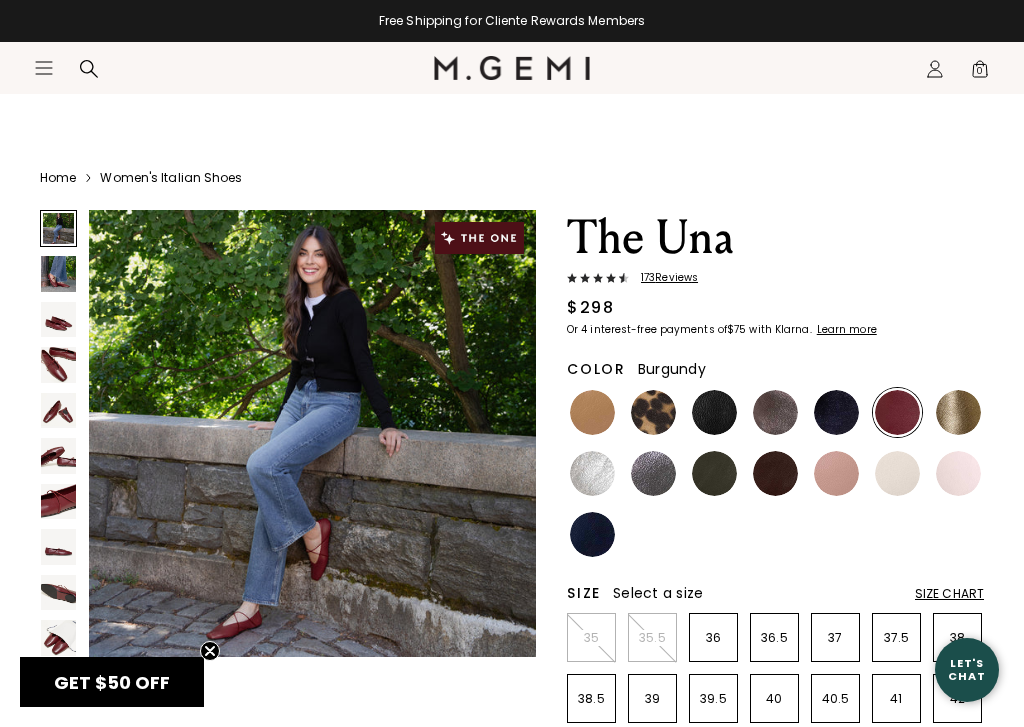 scroll, scrollTop: 91, scrollLeft: 0, axis: vertical 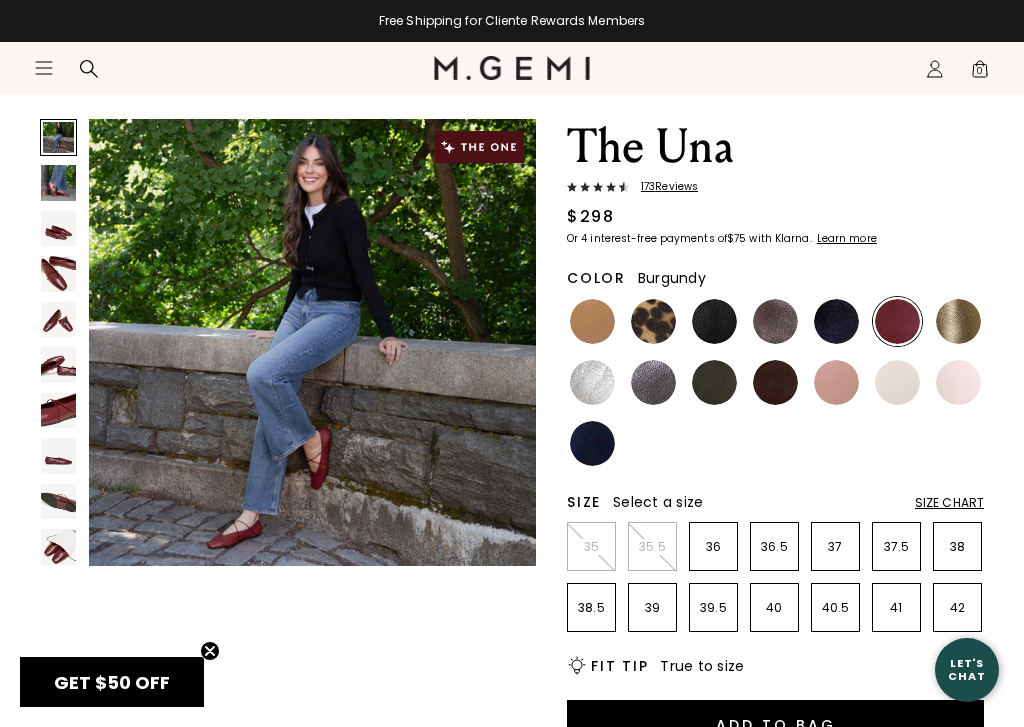 click at bounding box center (58, 228) 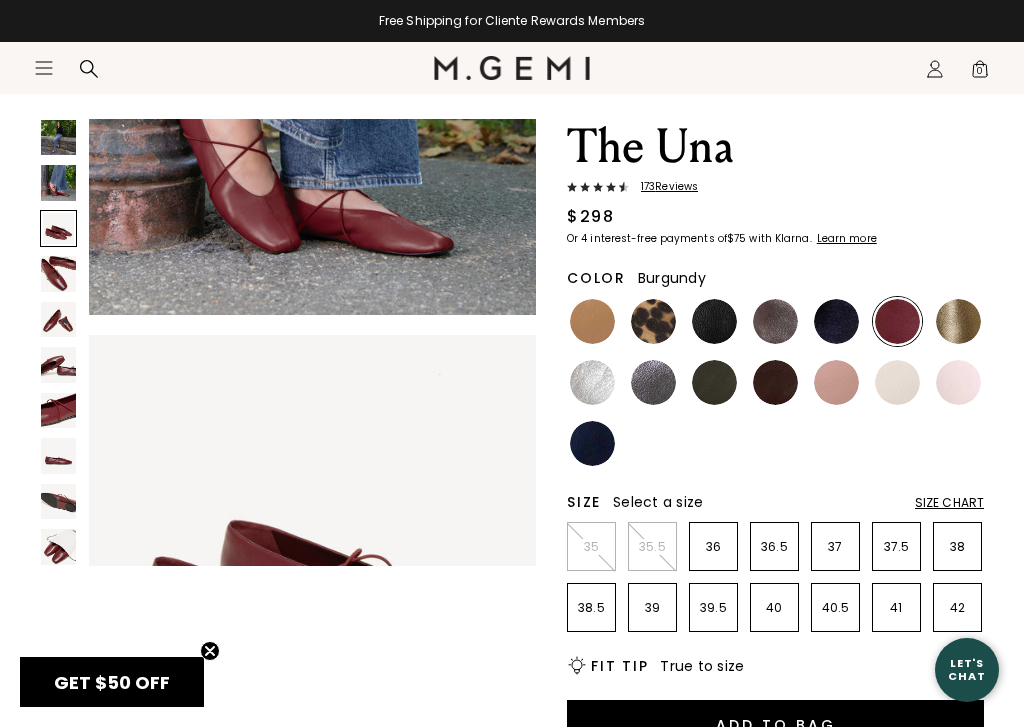 scroll, scrollTop: 933, scrollLeft: 0, axis: vertical 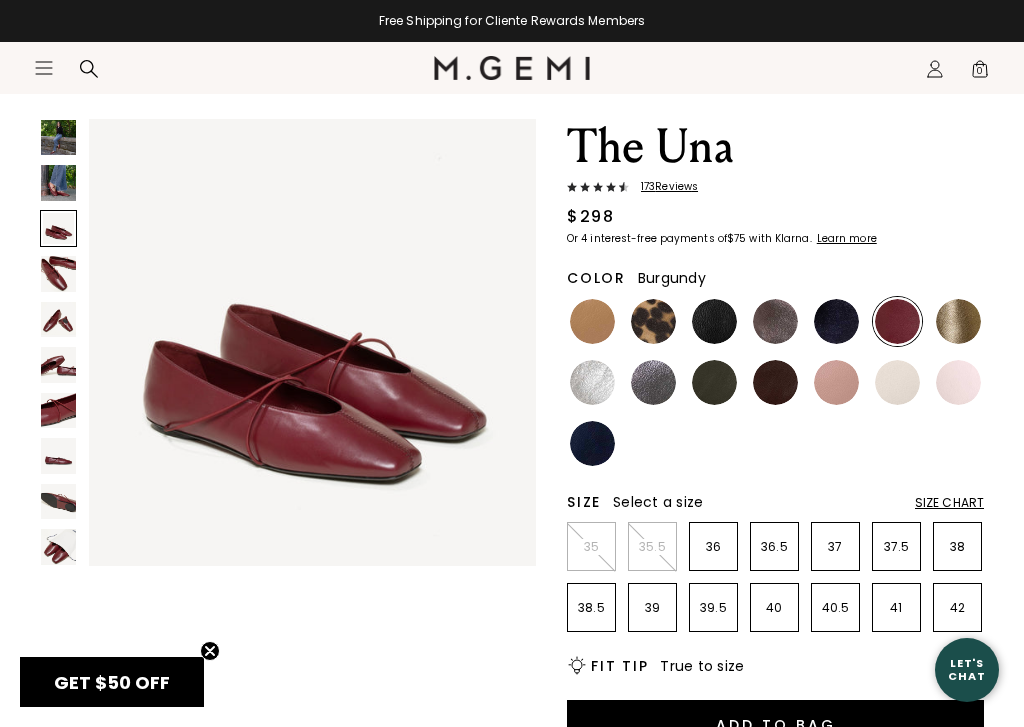 click at bounding box center [58, 346] 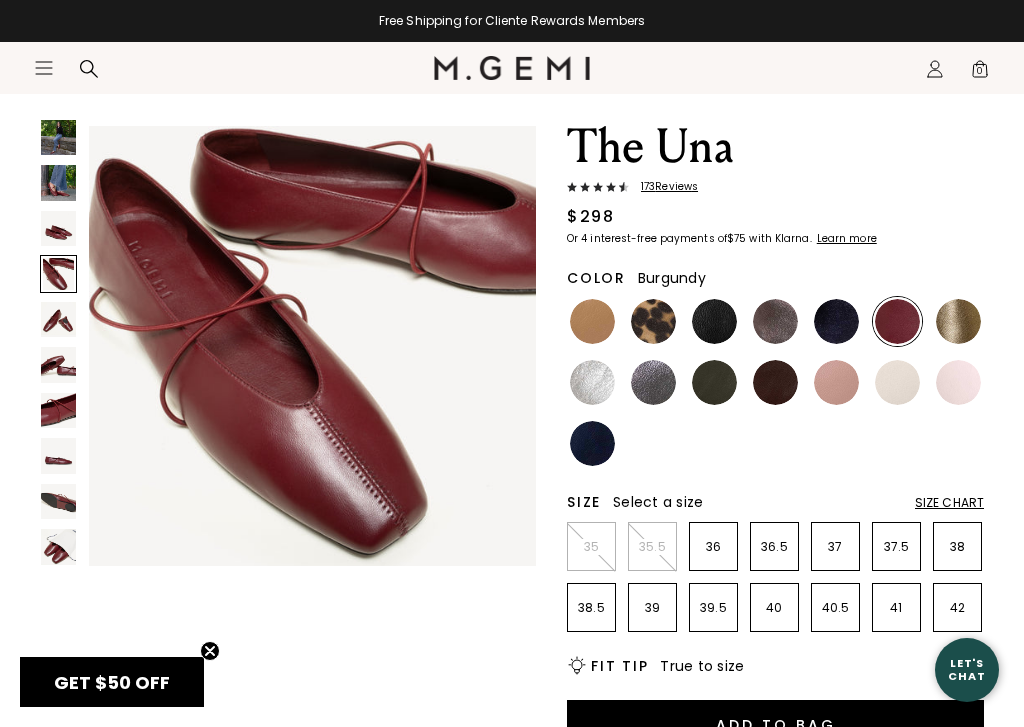 scroll, scrollTop: 1400, scrollLeft: 0, axis: vertical 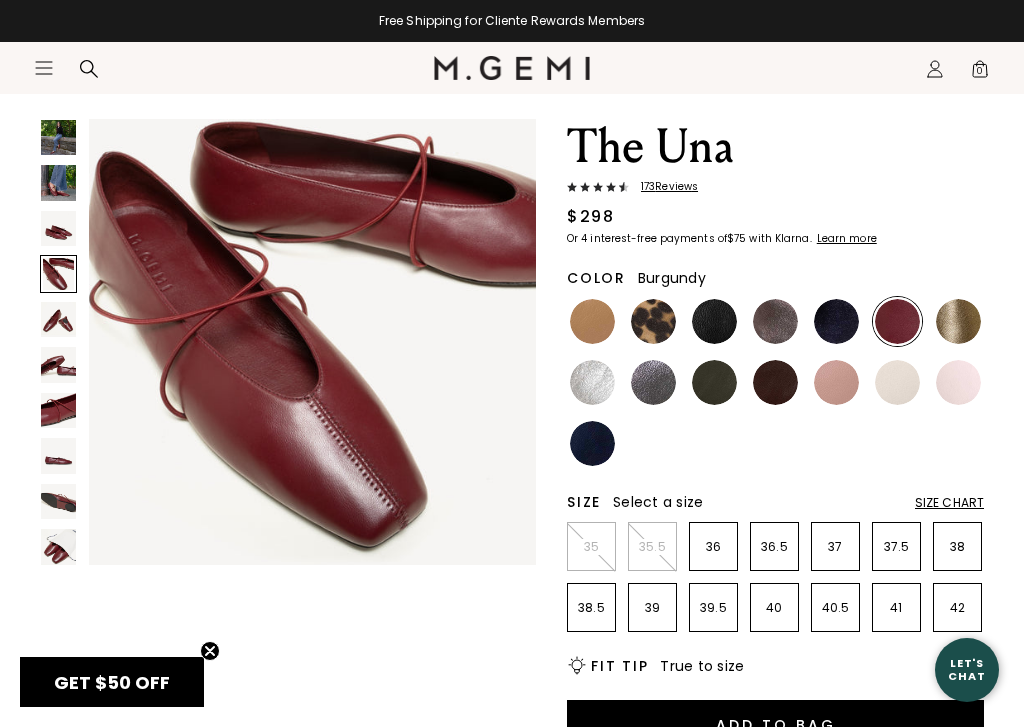 click at bounding box center (58, 319) 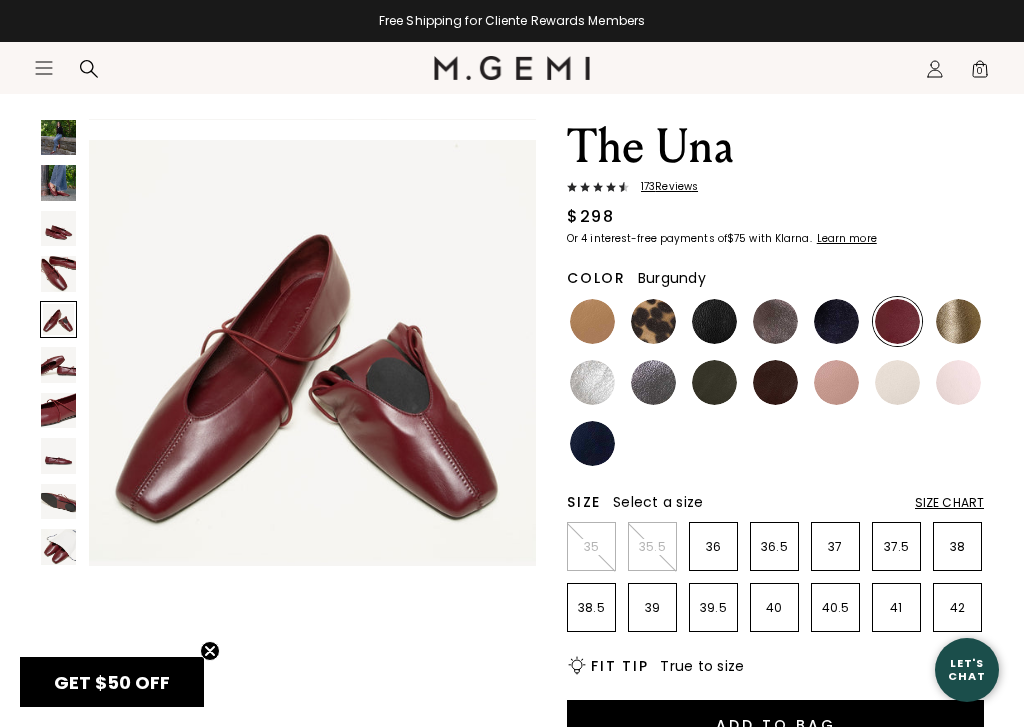 scroll, scrollTop: 1866, scrollLeft: 0, axis: vertical 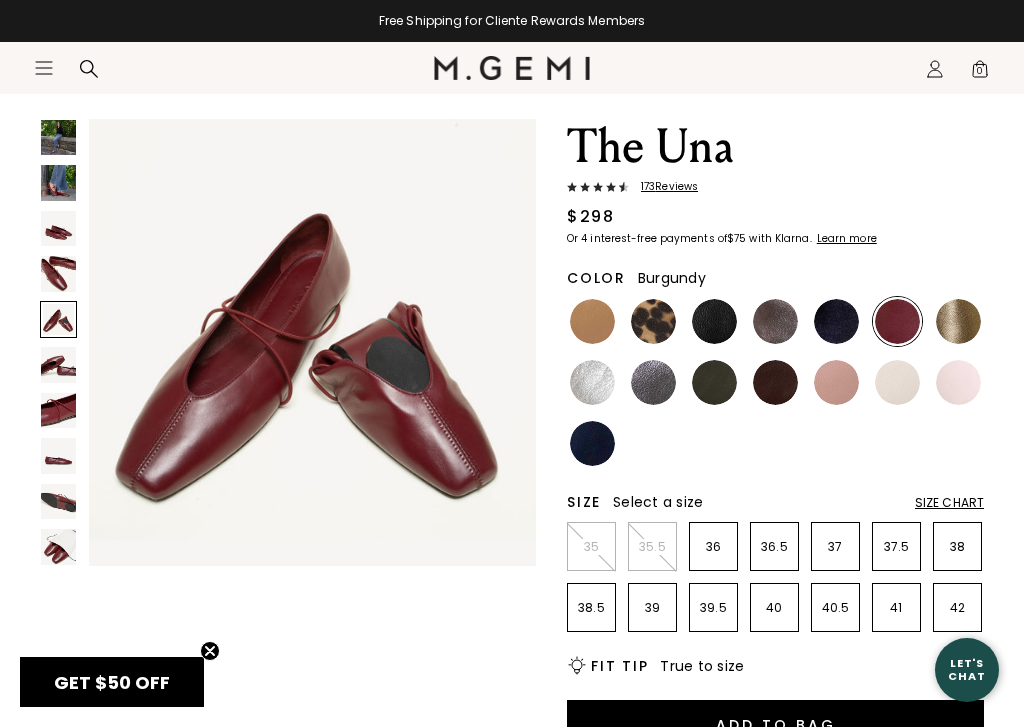 click at bounding box center (58, 364) 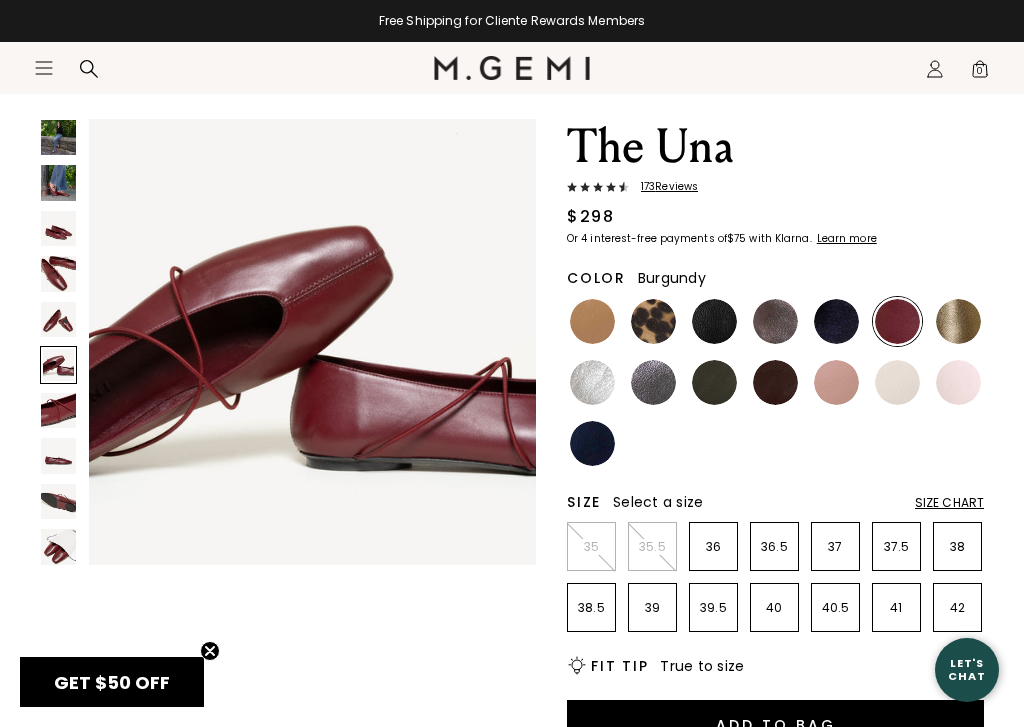 click at bounding box center (58, 410) 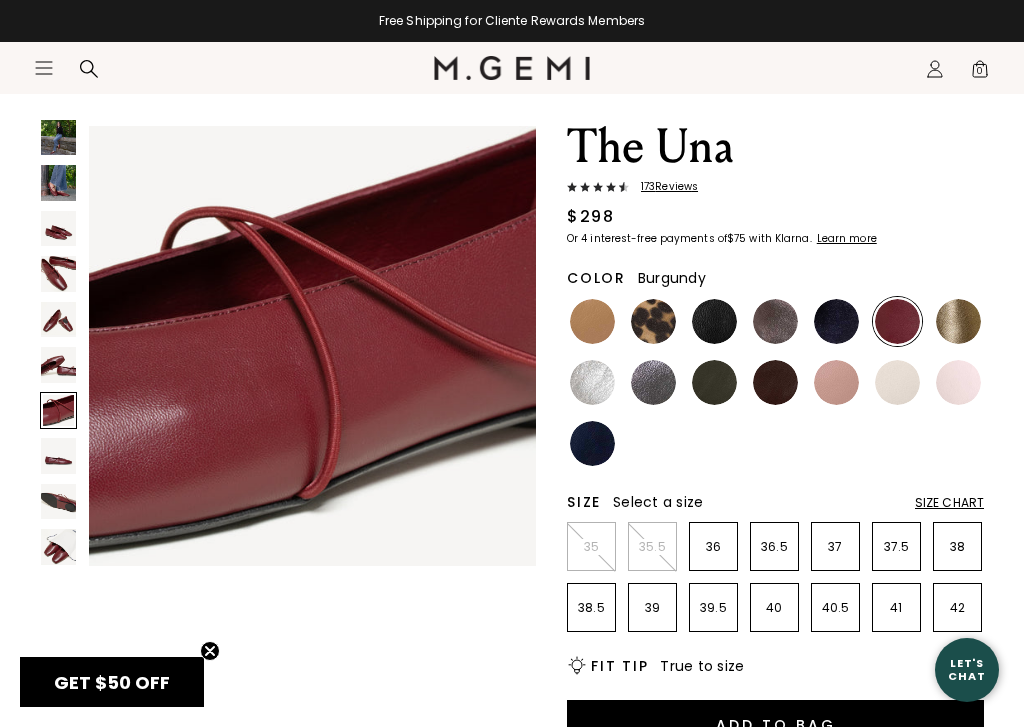 scroll, scrollTop: 2799, scrollLeft: 0, axis: vertical 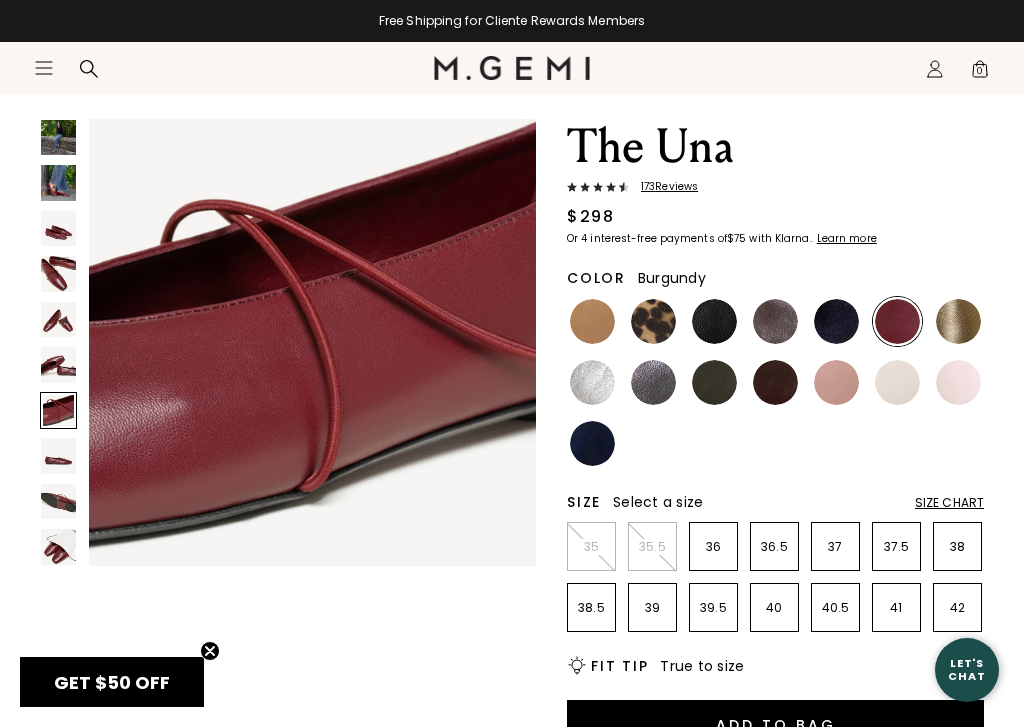 click at bounding box center (58, 346) 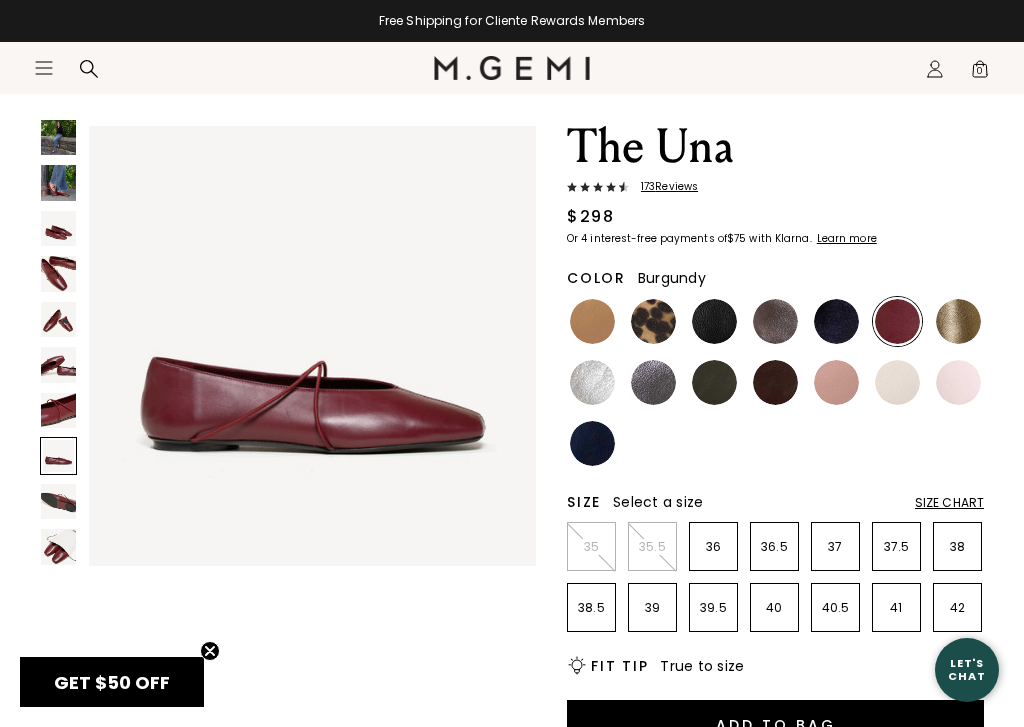 scroll, scrollTop: 3266, scrollLeft: 0, axis: vertical 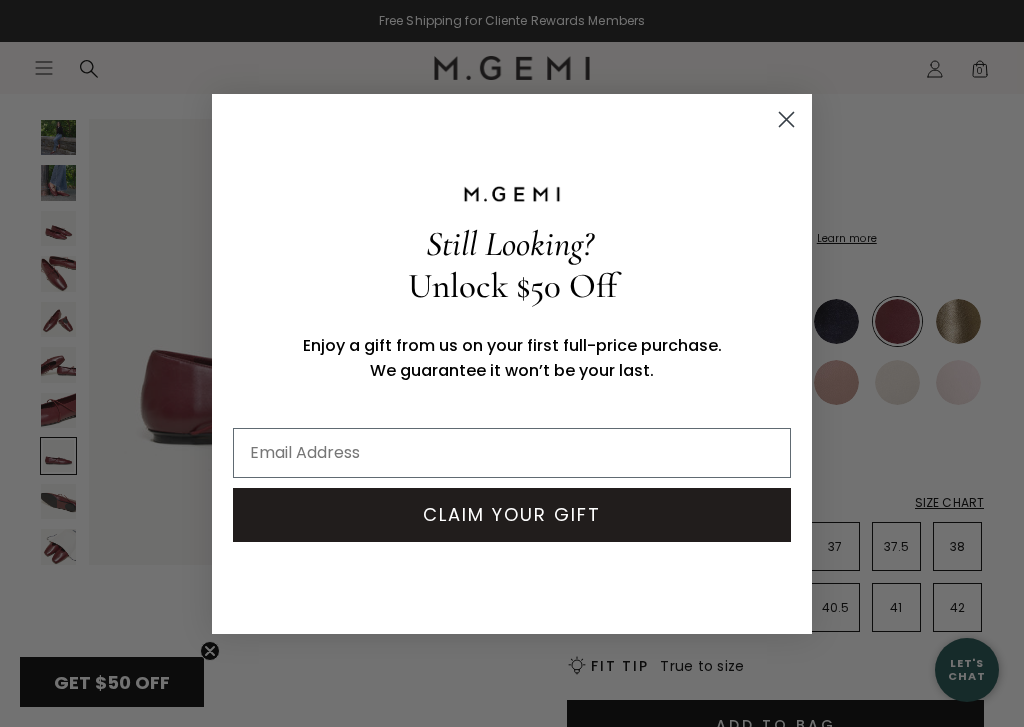 click 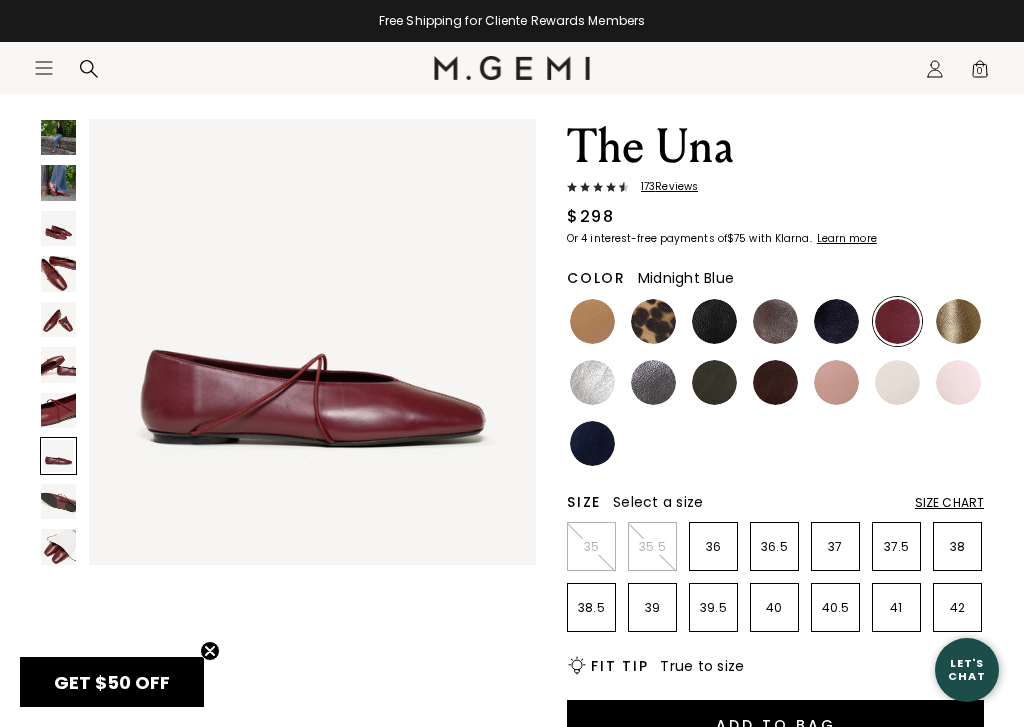 click at bounding box center (836, 321) 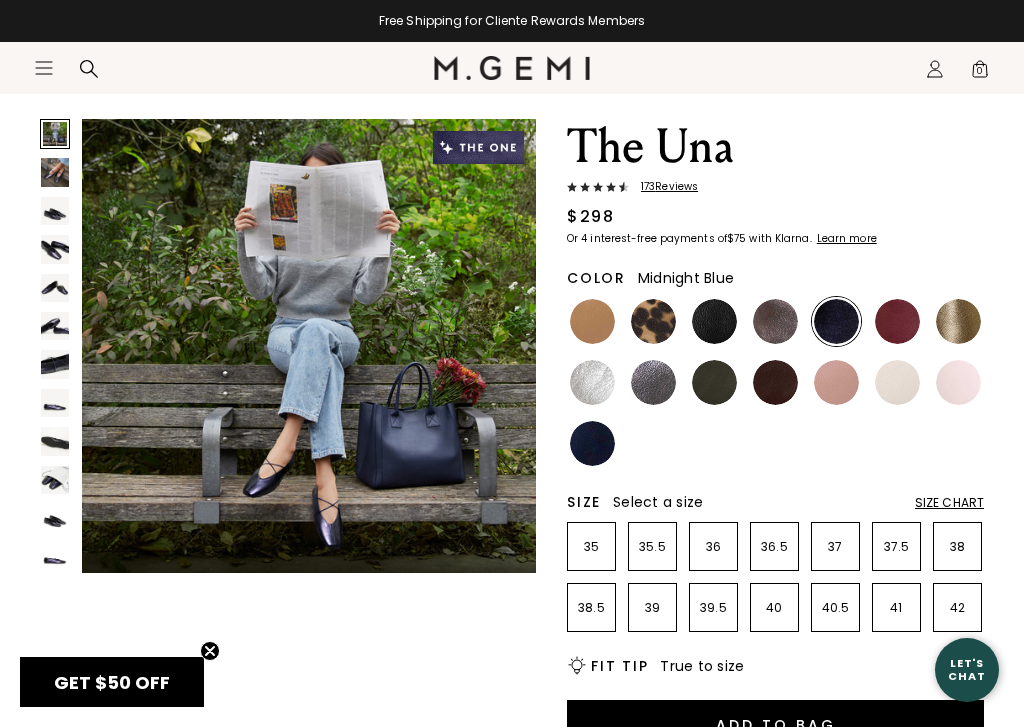scroll, scrollTop: 0, scrollLeft: 0, axis: both 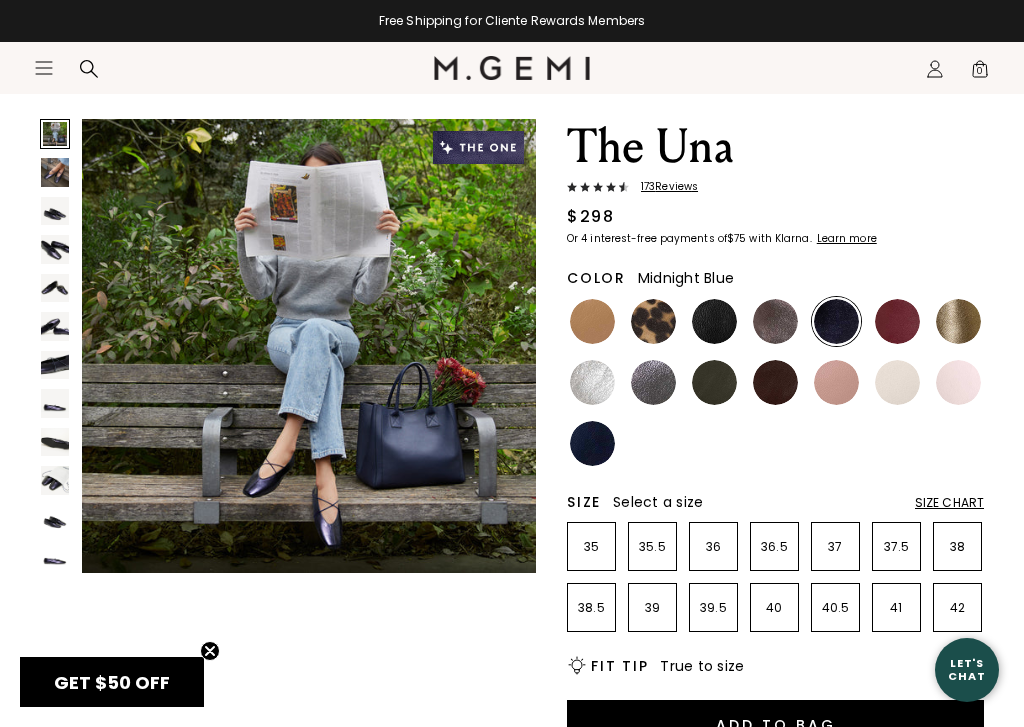 click at bounding box center [55, 403] 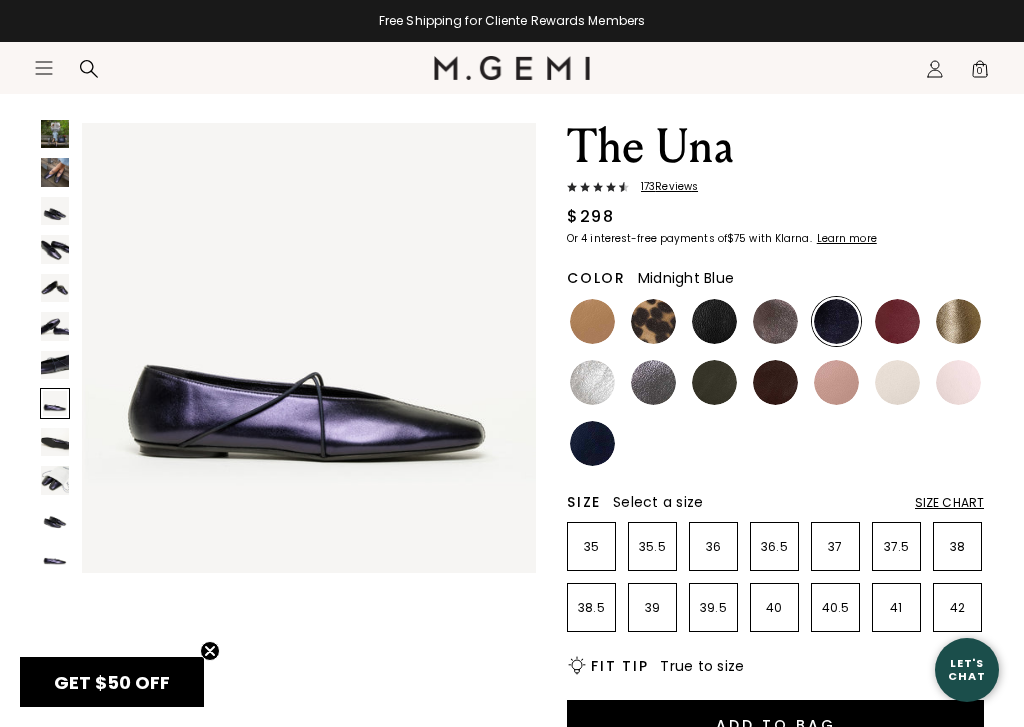 scroll, scrollTop: 3315, scrollLeft: 0, axis: vertical 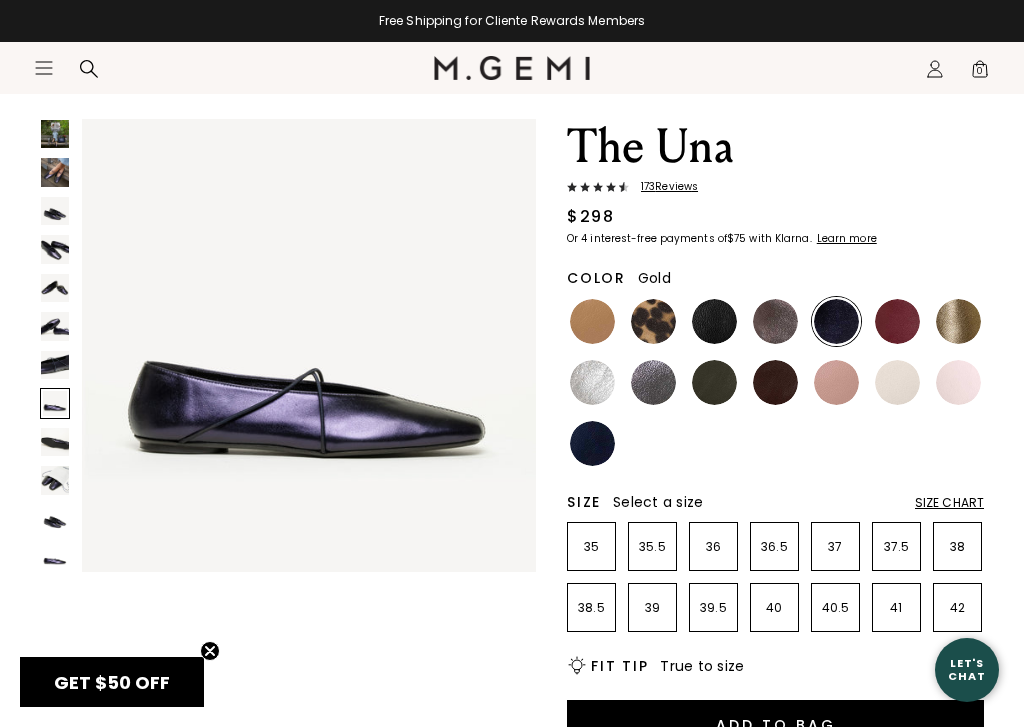 click at bounding box center [958, 321] 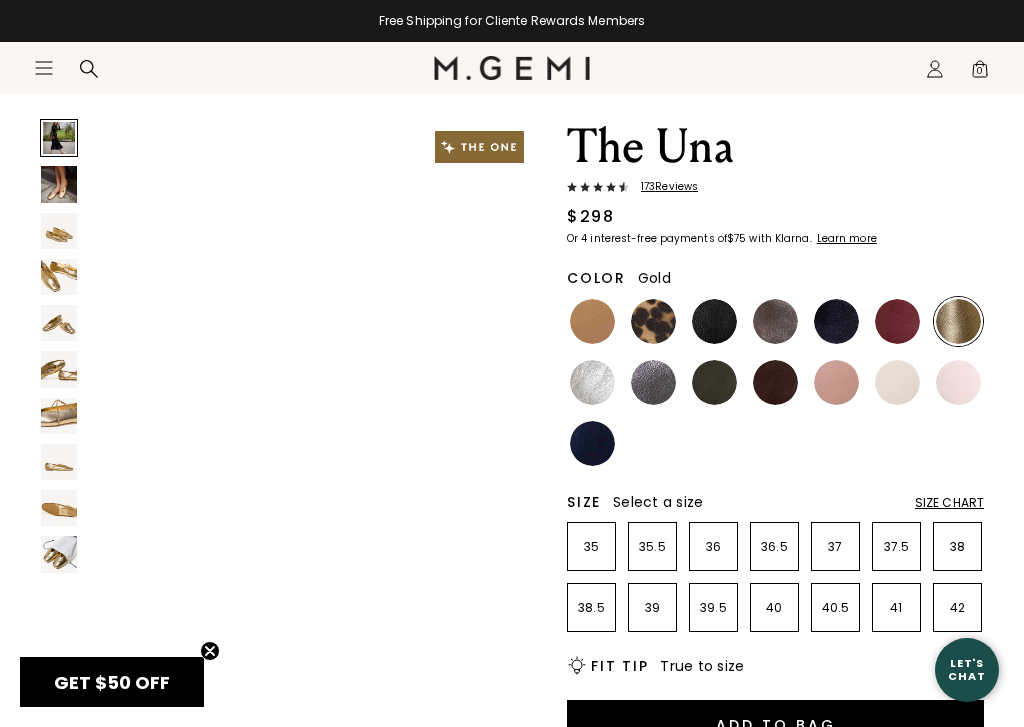 scroll, scrollTop: 0, scrollLeft: 0, axis: both 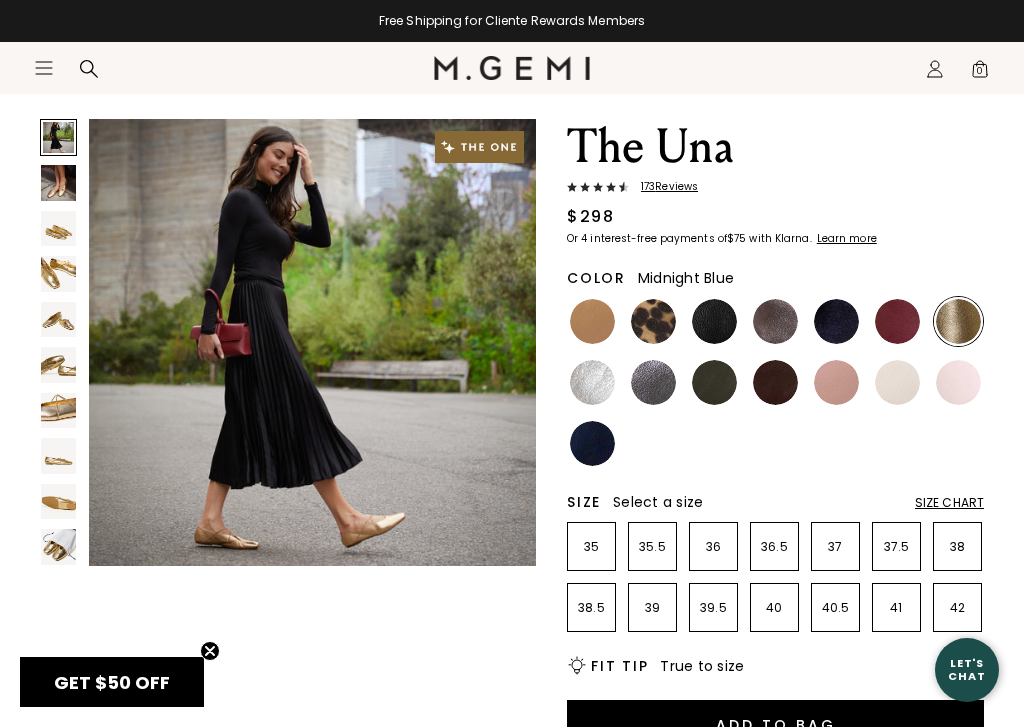 click at bounding box center [836, 321] 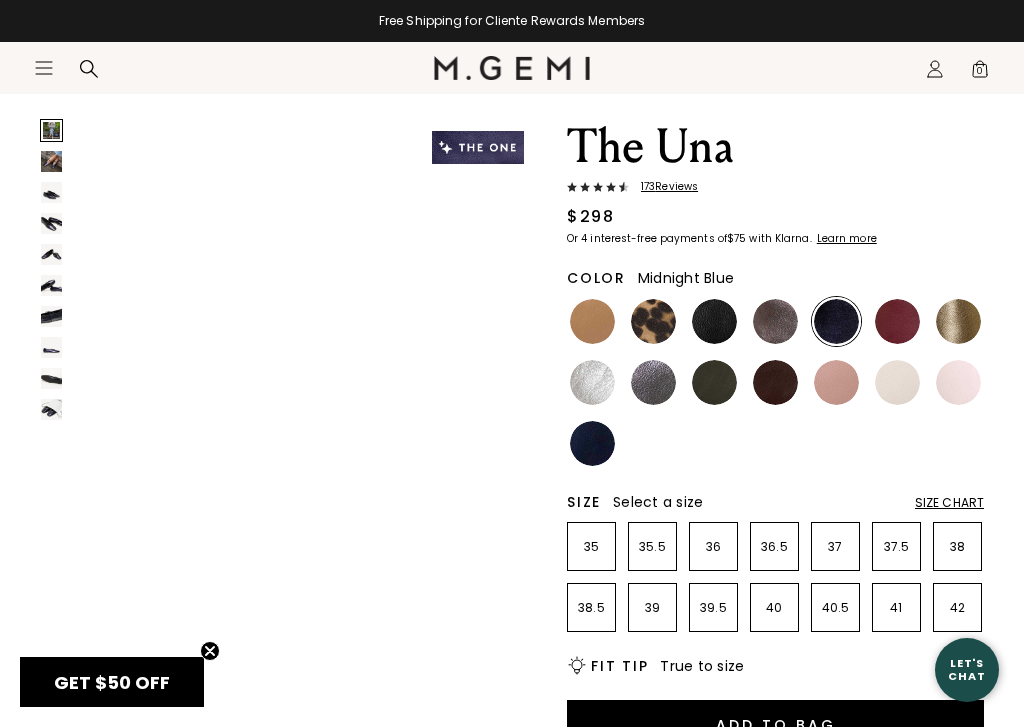 scroll, scrollTop: 0, scrollLeft: 0, axis: both 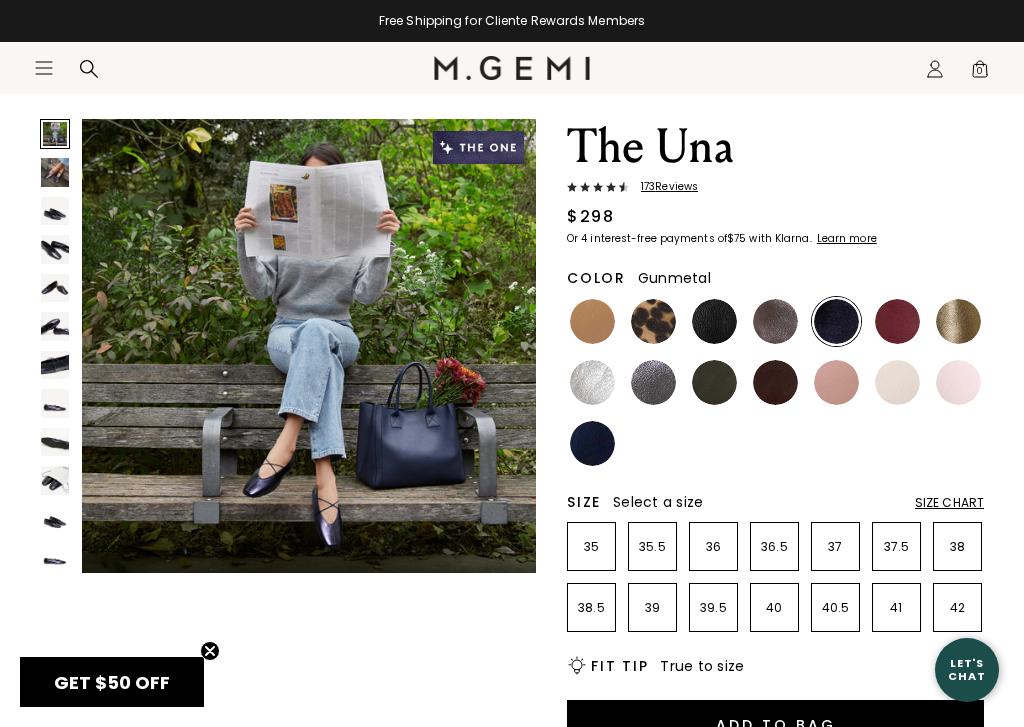 click at bounding box center [653, 382] 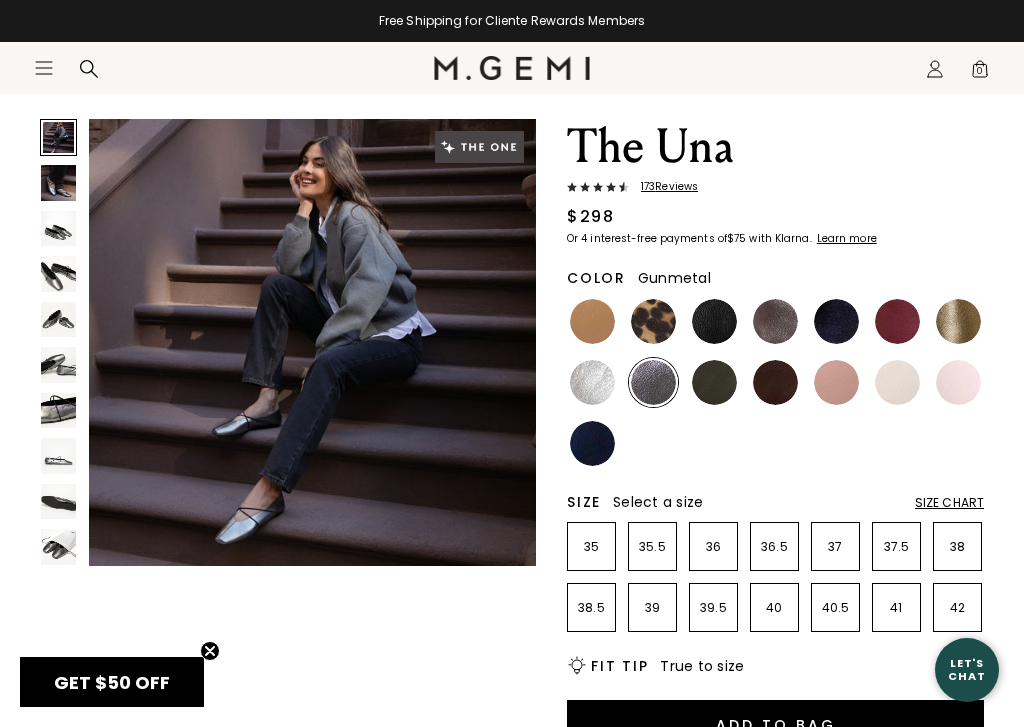 click at bounding box center (58, 228) 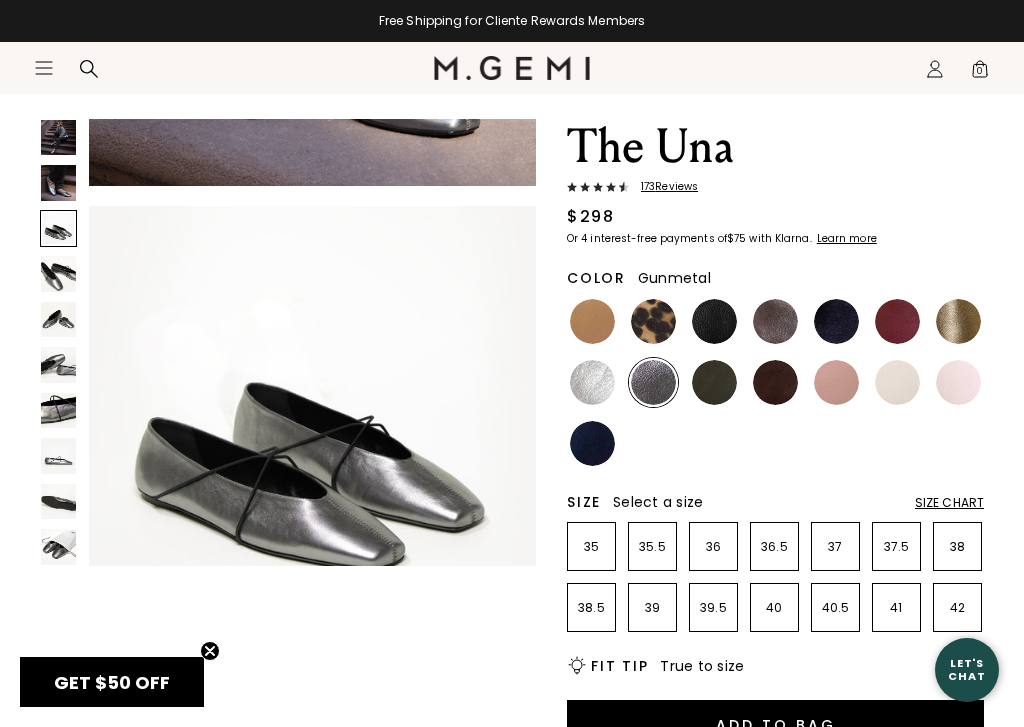 scroll, scrollTop: 933, scrollLeft: 0, axis: vertical 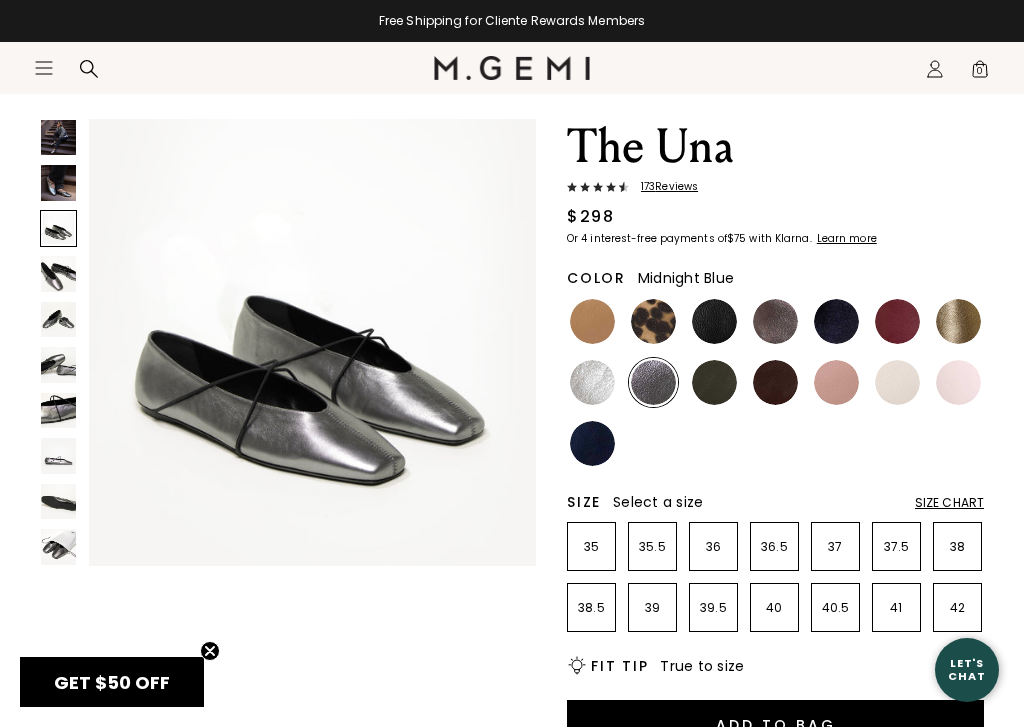 click at bounding box center (836, 321) 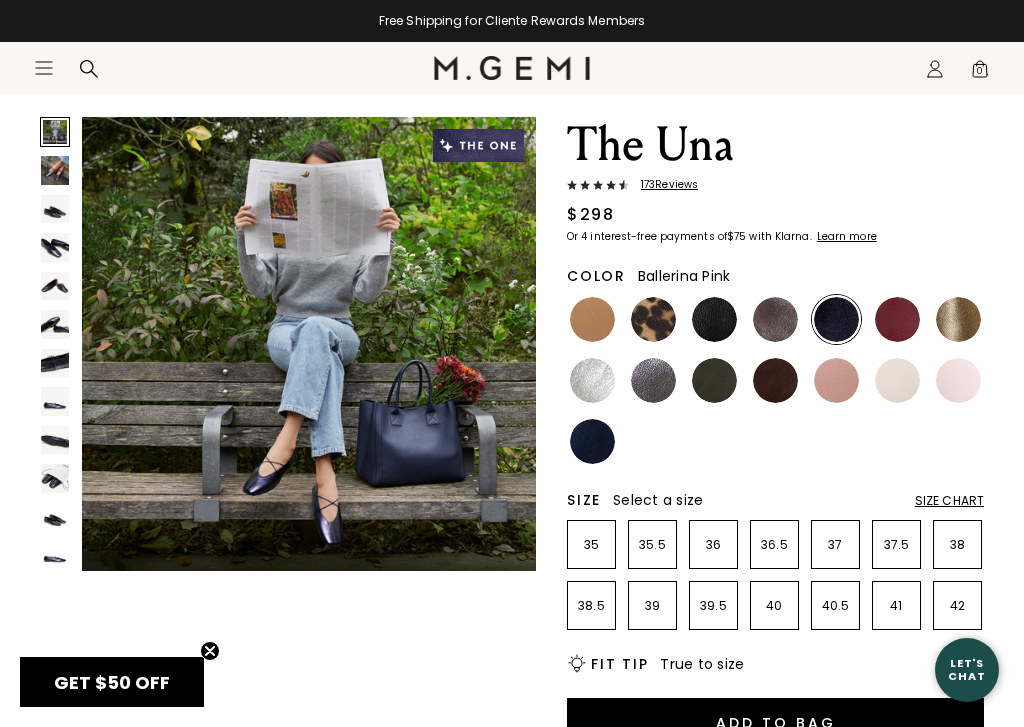 scroll, scrollTop: 107, scrollLeft: 0, axis: vertical 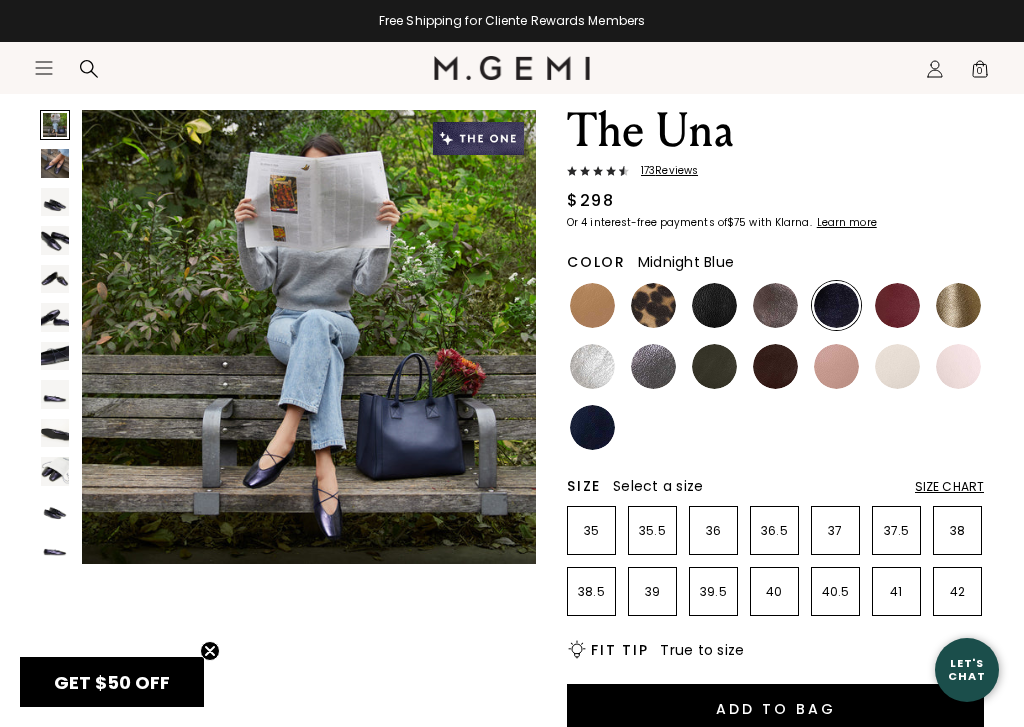 click on "Size Chart" at bounding box center (949, 487) 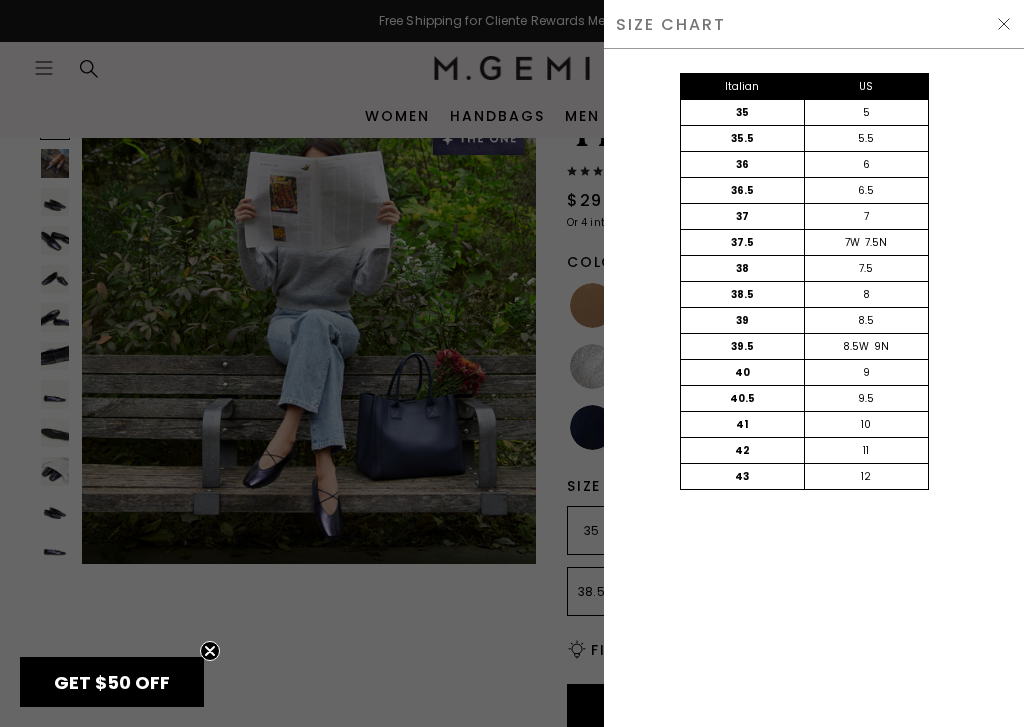click at bounding box center [1004, 24] 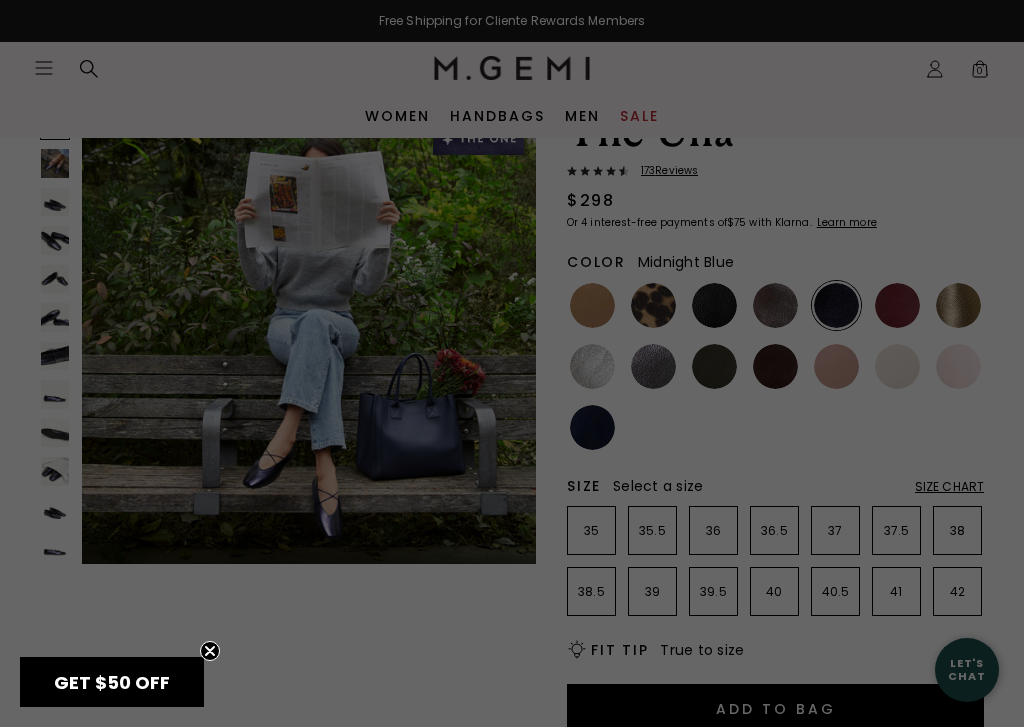 scroll, scrollTop: 107, scrollLeft: 0, axis: vertical 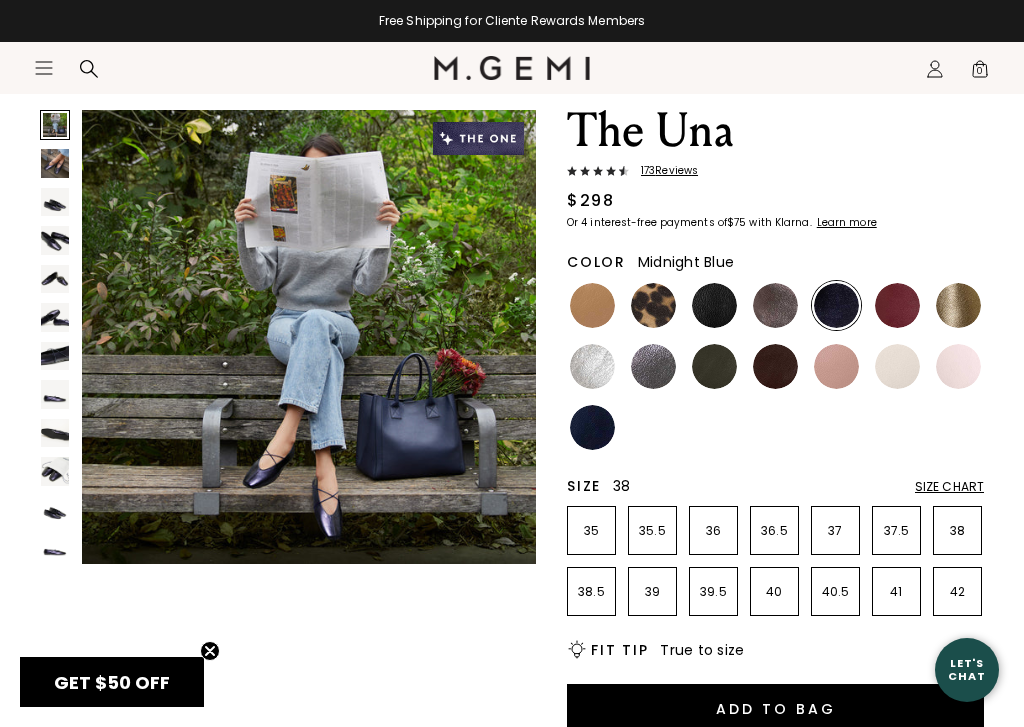click on "38" at bounding box center (957, 531) 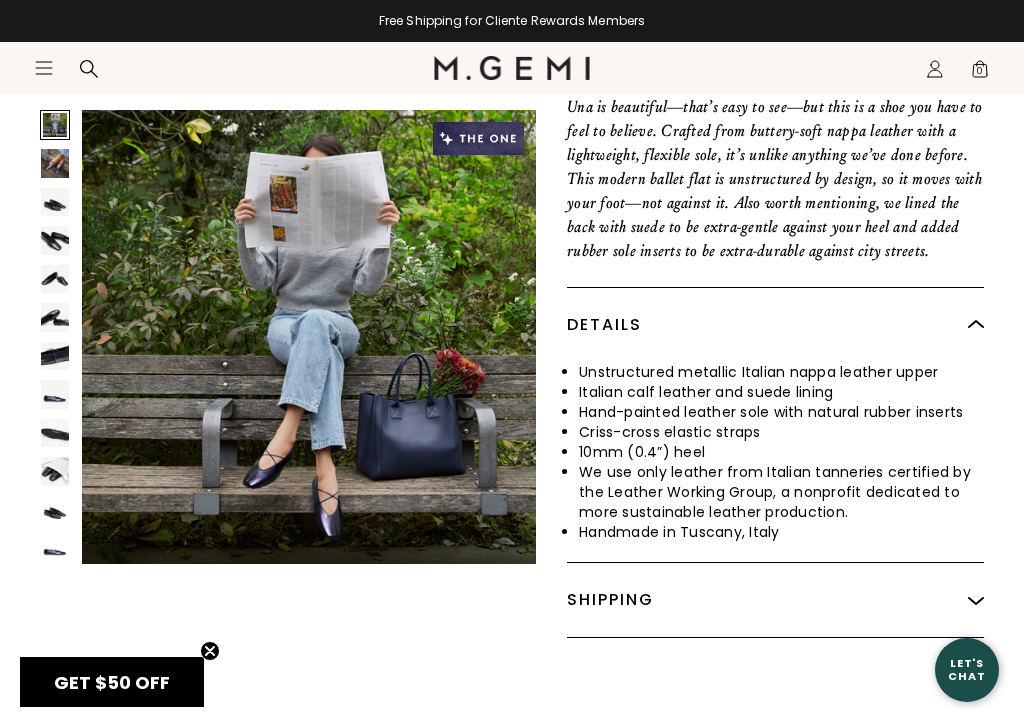 scroll, scrollTop: 953, scrollLeft: 0, axis: vertical 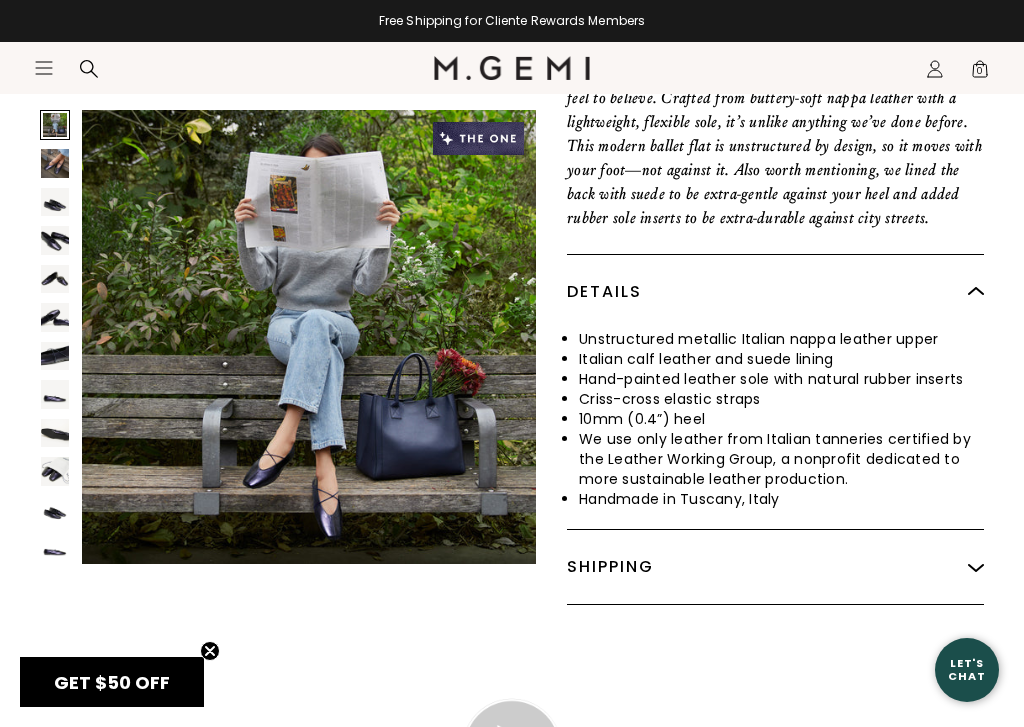 click at bounding box center (55, 240) 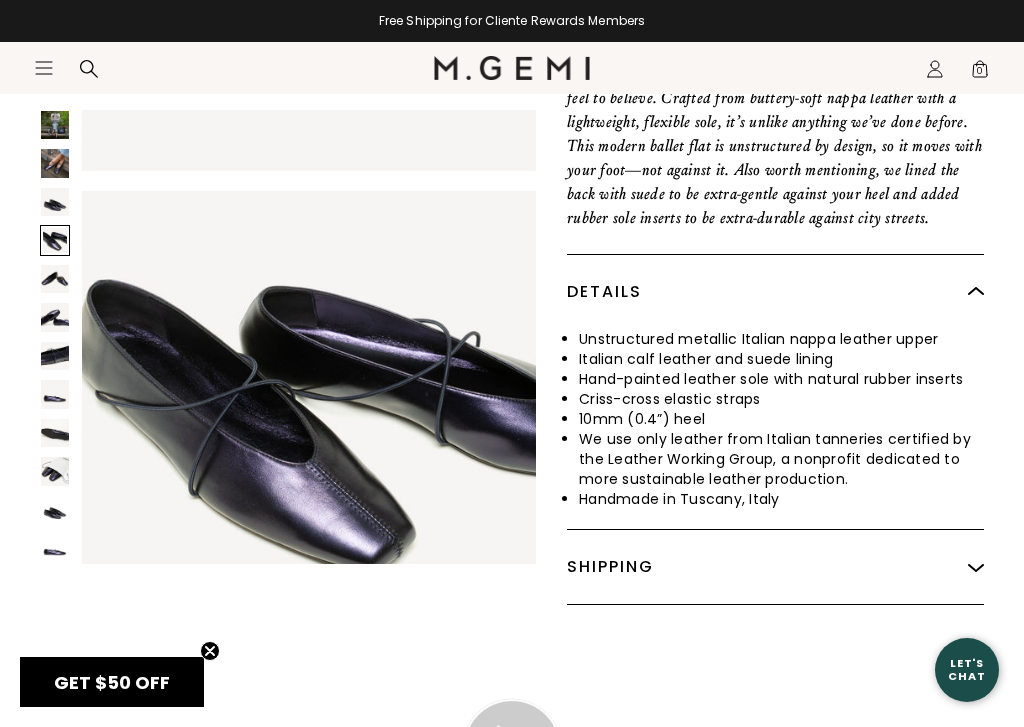 scroll, scrollTop: 1421, scrollLeft: 0, axis: vertical 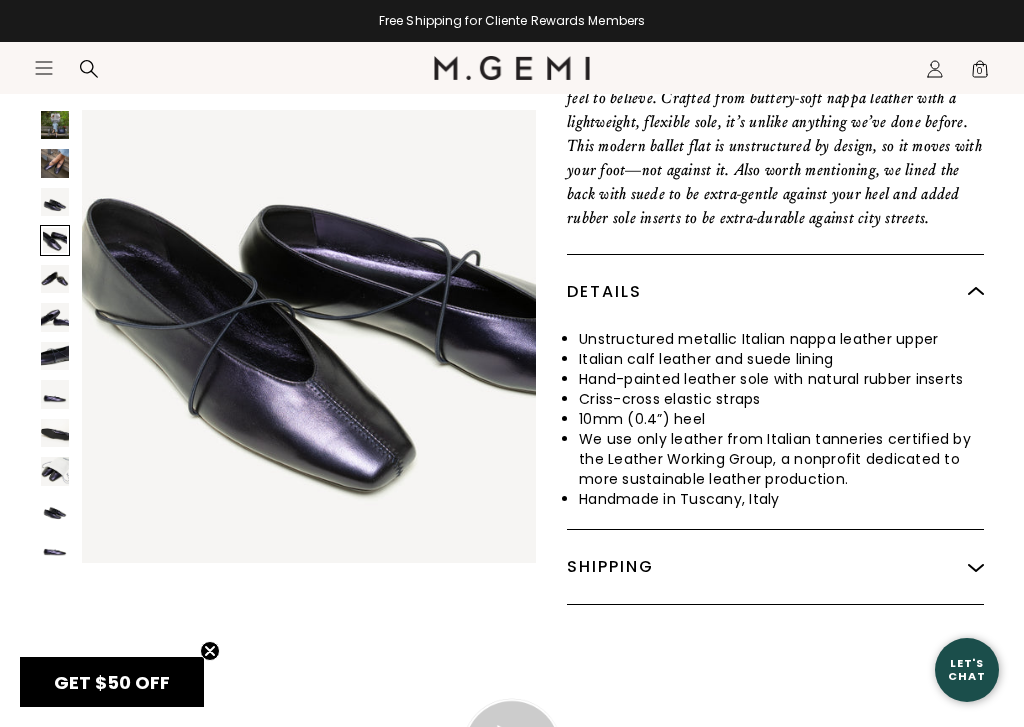 click at bounding box center [55, 279] 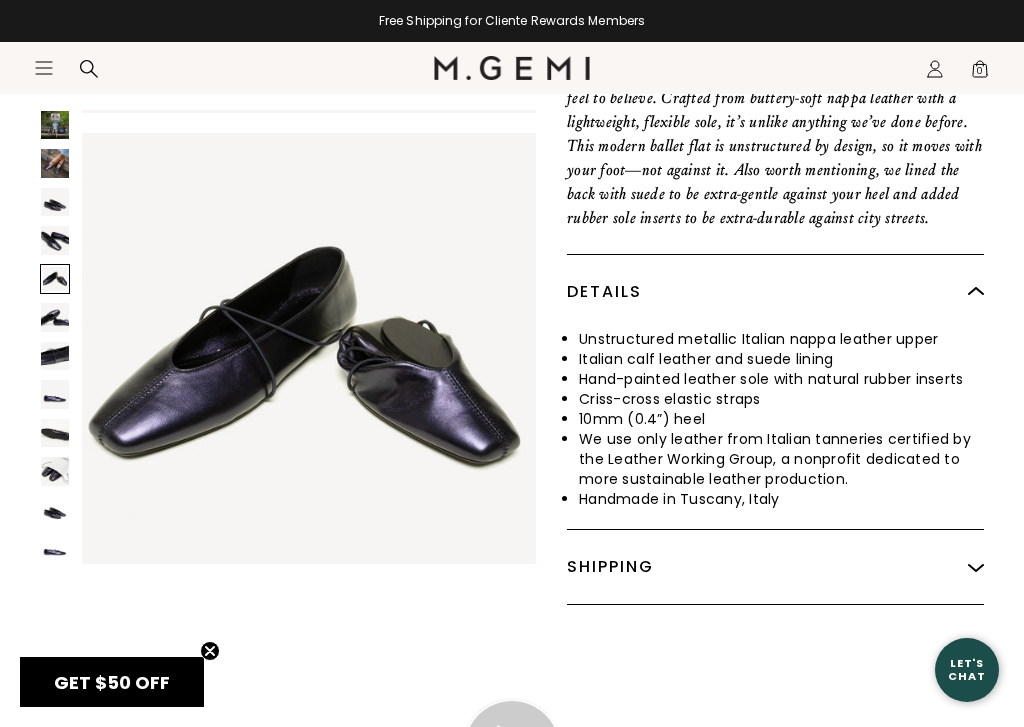 scroll, scrollTop: 1894, scrollLeft: 0, axis: vertical 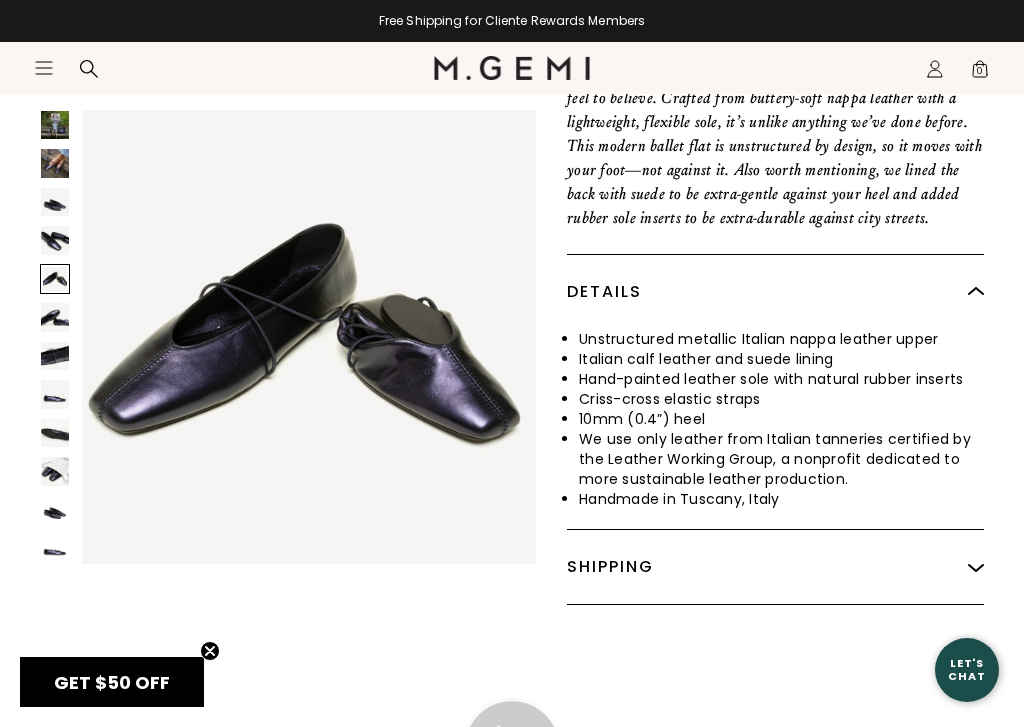 click at bounding box center (55, 317) 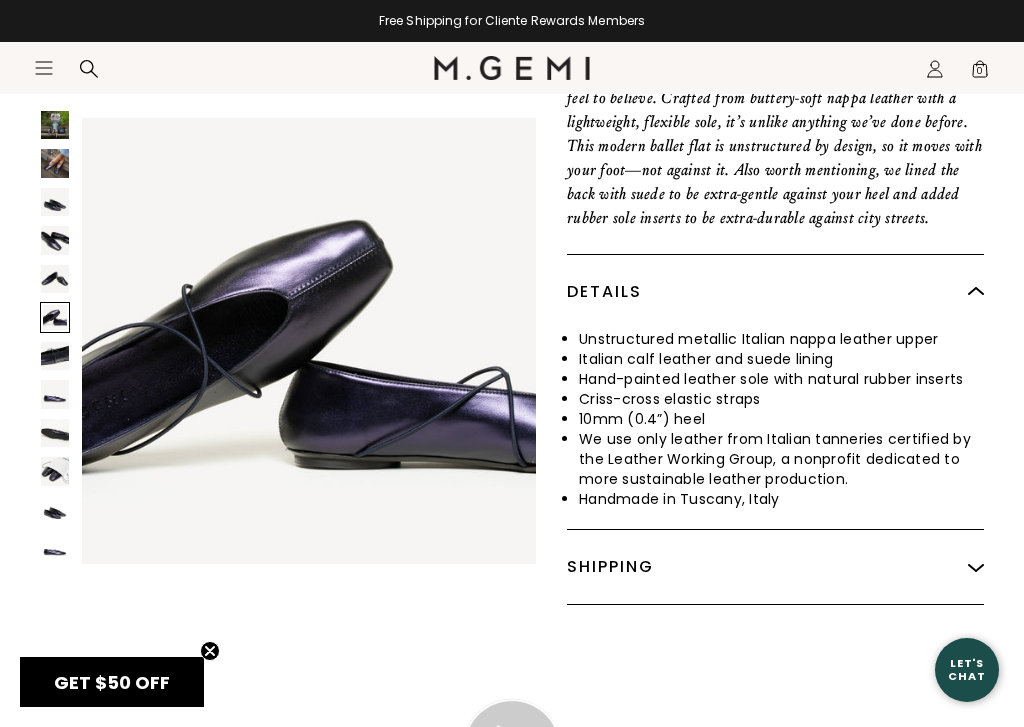 scroll, scrollTop: 2368, scrollLeft: 0, axis: vertical 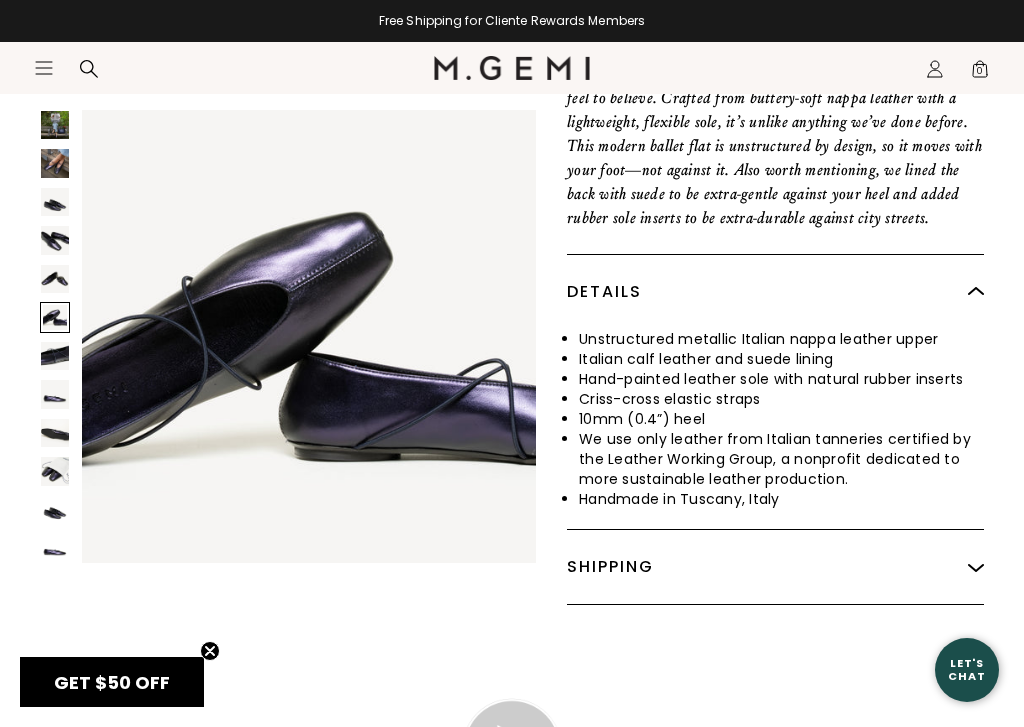 click at bounding box center (55, 356) 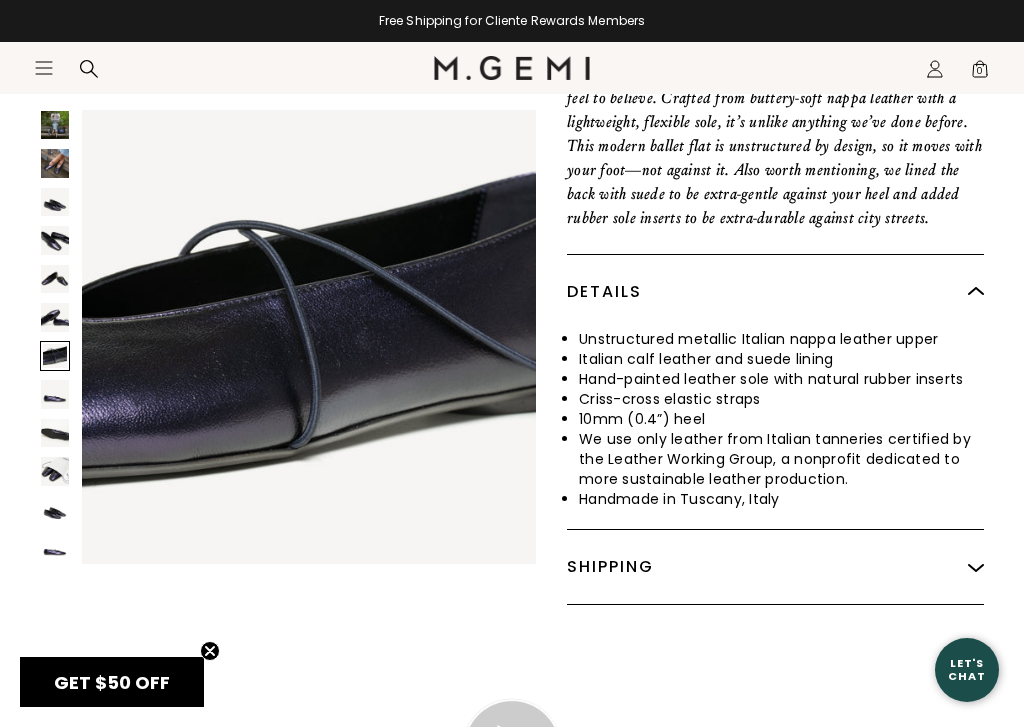 click at bounding box center [55, 394] 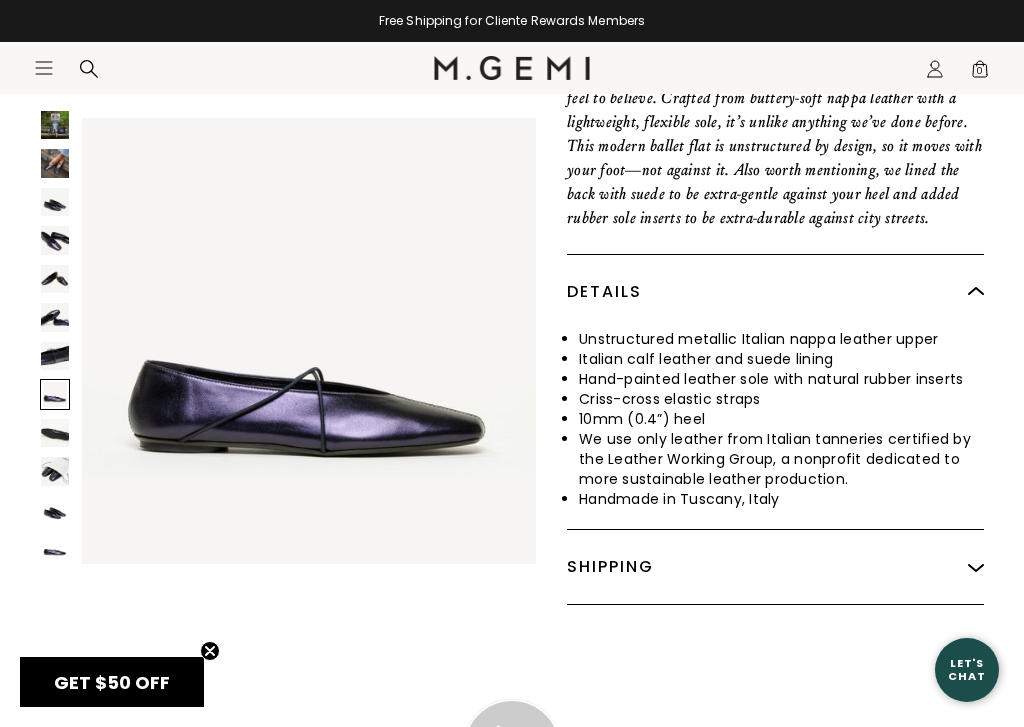 scroll, scrollTop: 3315, scrollLeft: 0, axis: vertical 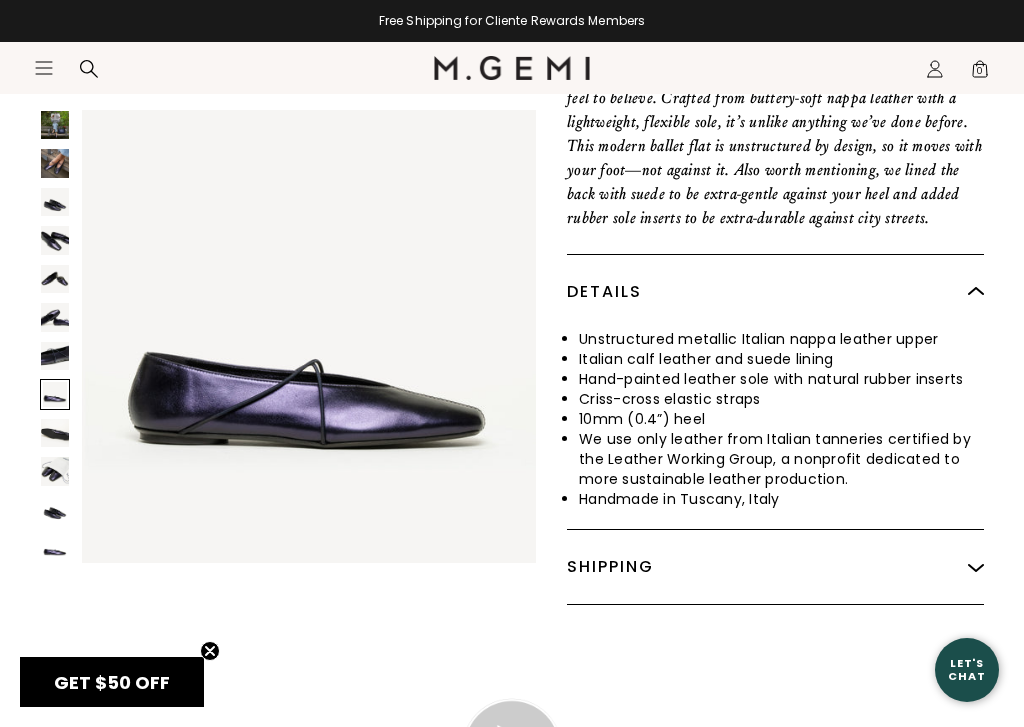 click at bounding box center (55, 433) 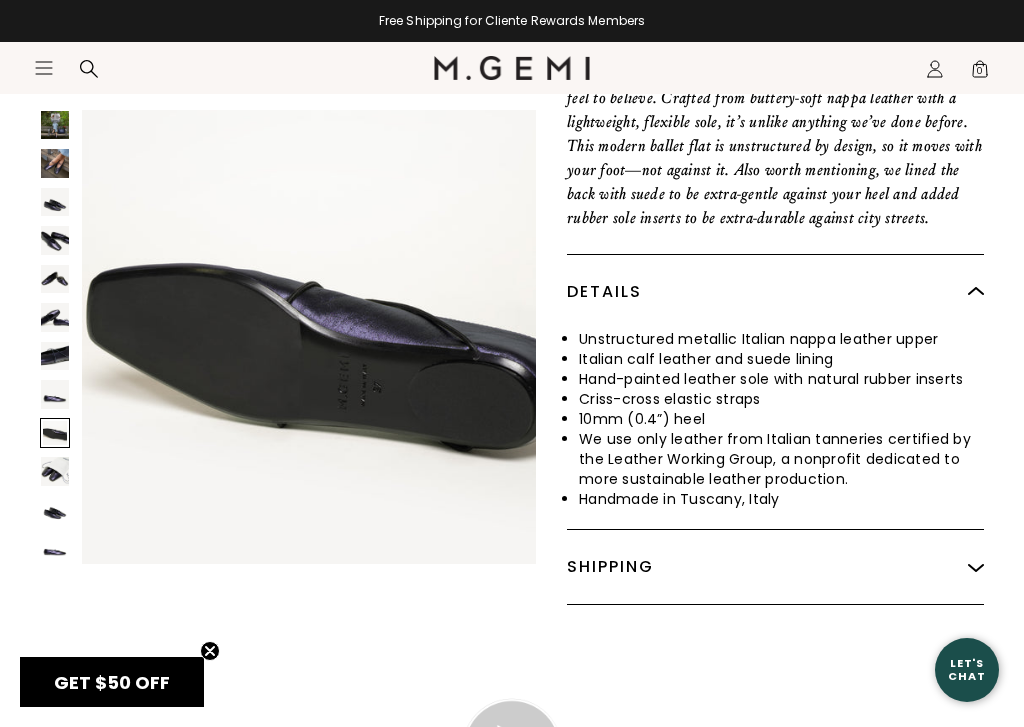 click at bounding box center [55, 471] 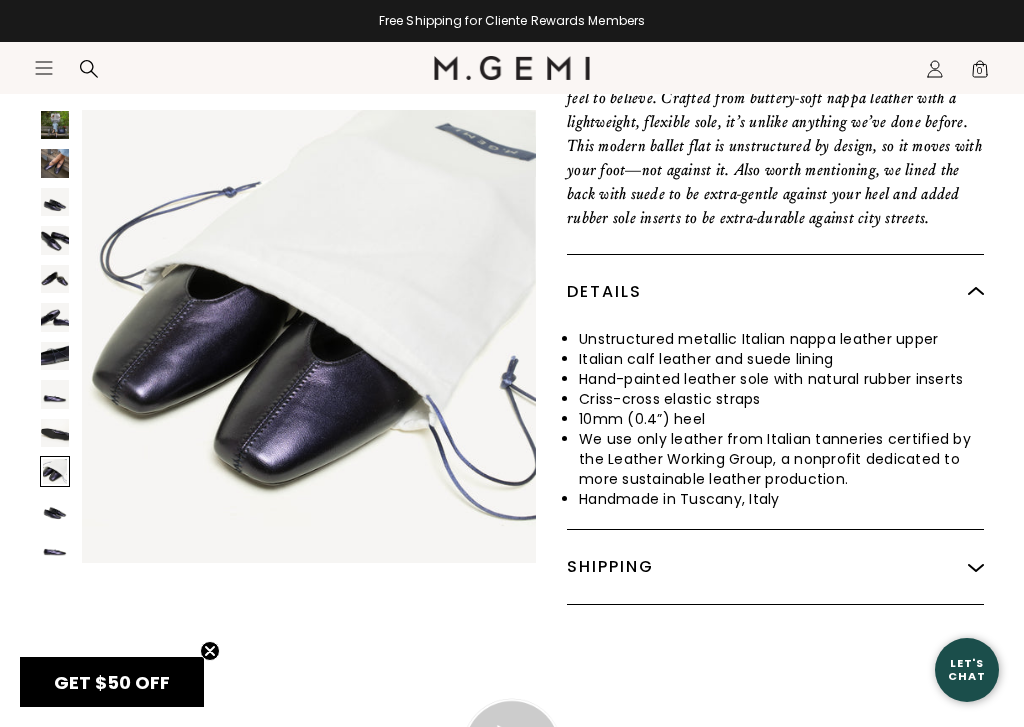 click at bounding box center (55, 510) 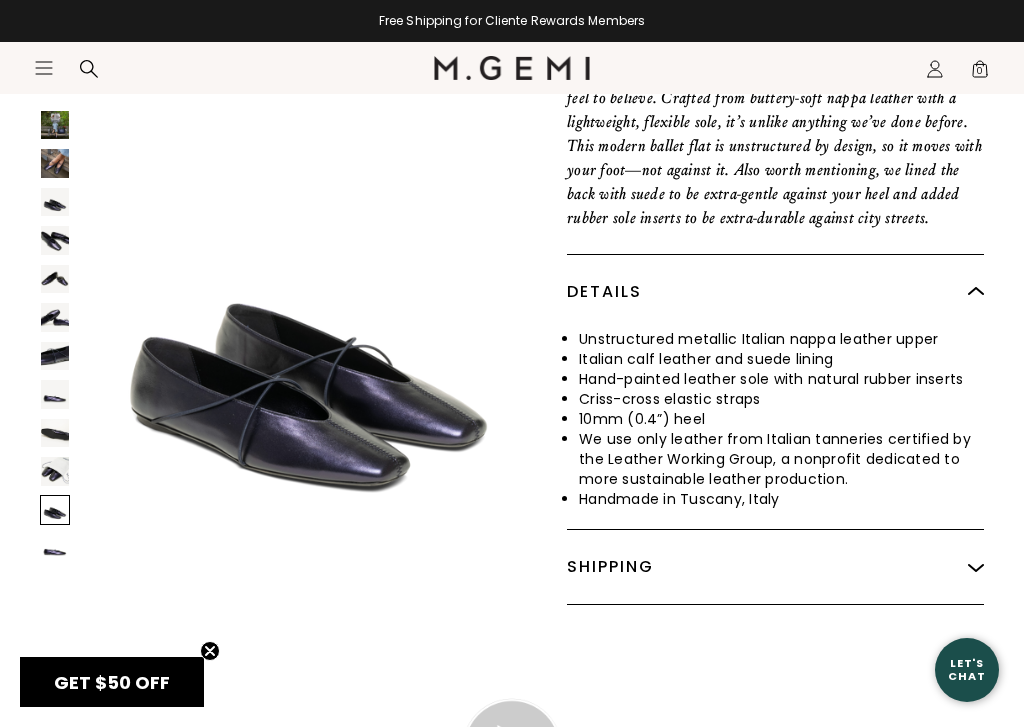 scroll, scrollTop: 4735, scrollLeft: 0, axis: vertical 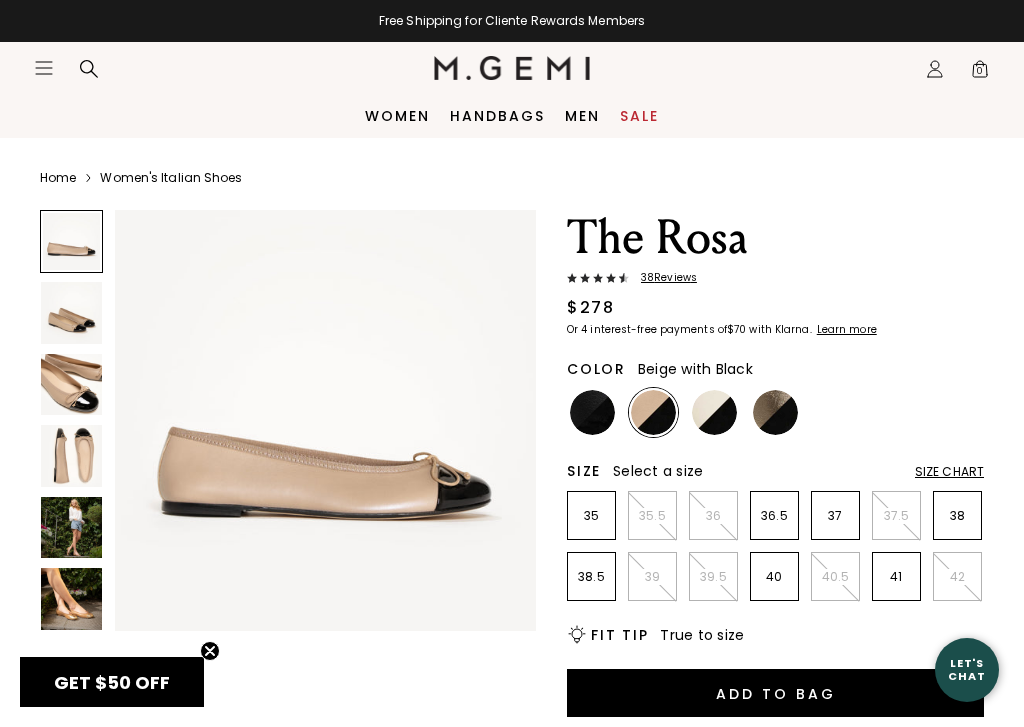 click at bounding box center (71, 384) 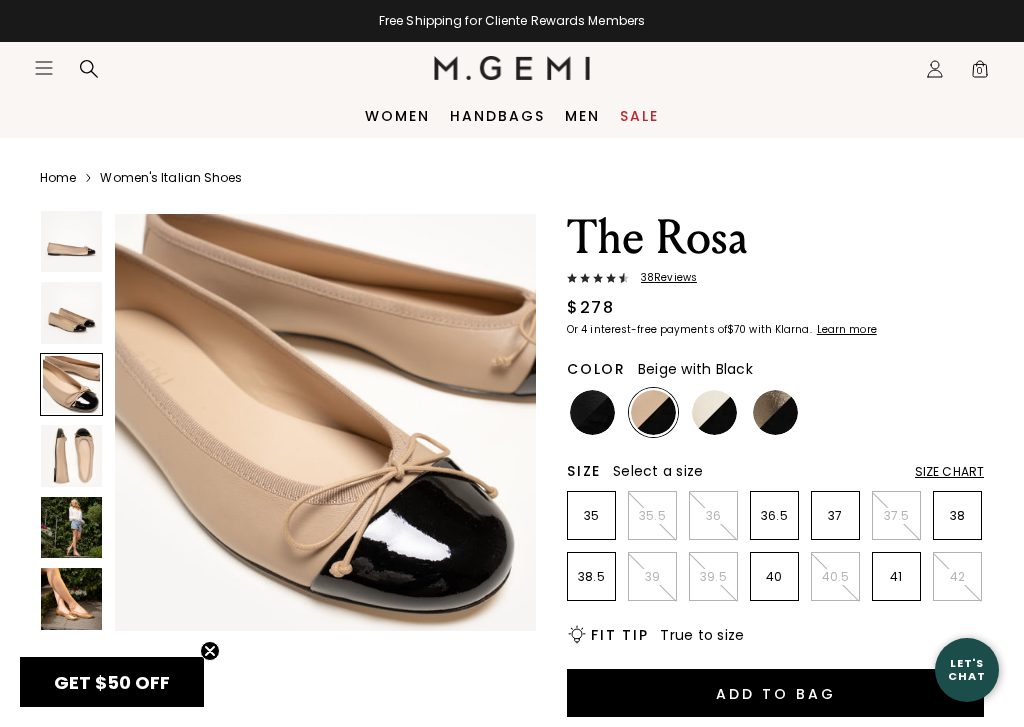 scroll, scrollTop: 881, scrollLeft: 0, axis: vertical 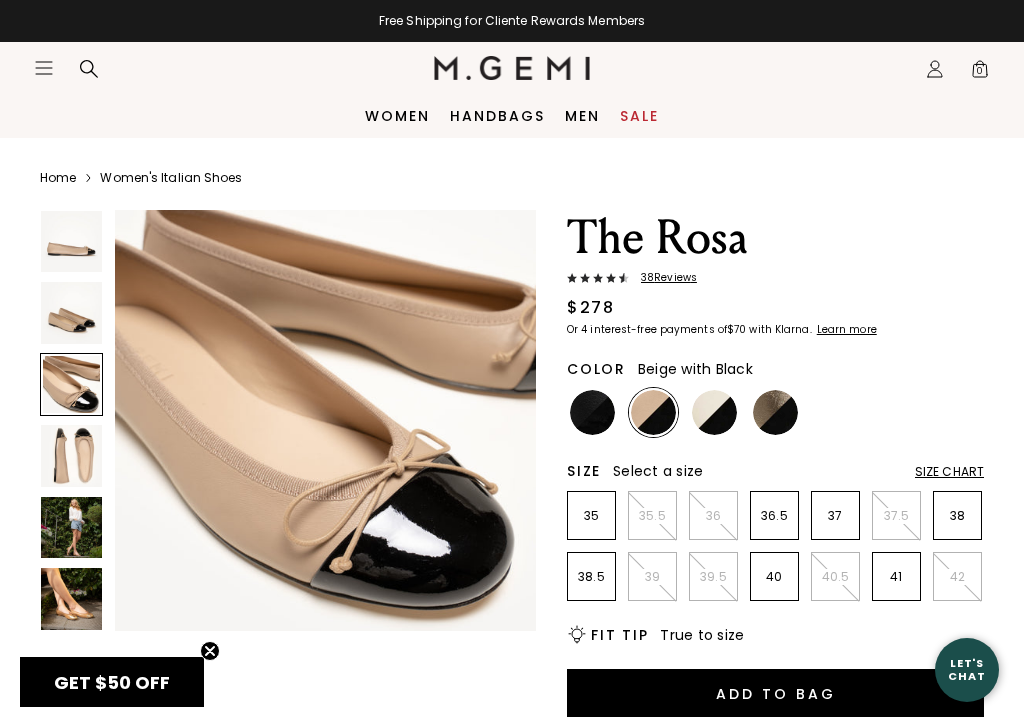 click at bounding box center (71, 455) 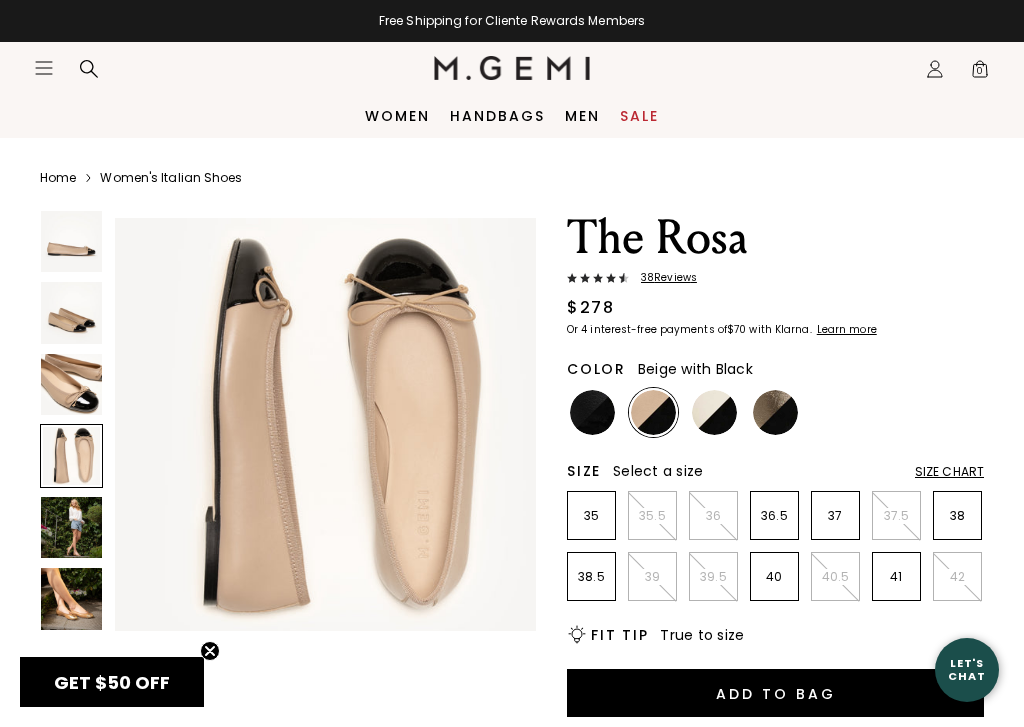 scroll, scrollTop: 1322, scrollLeft: 0, axis: vertical 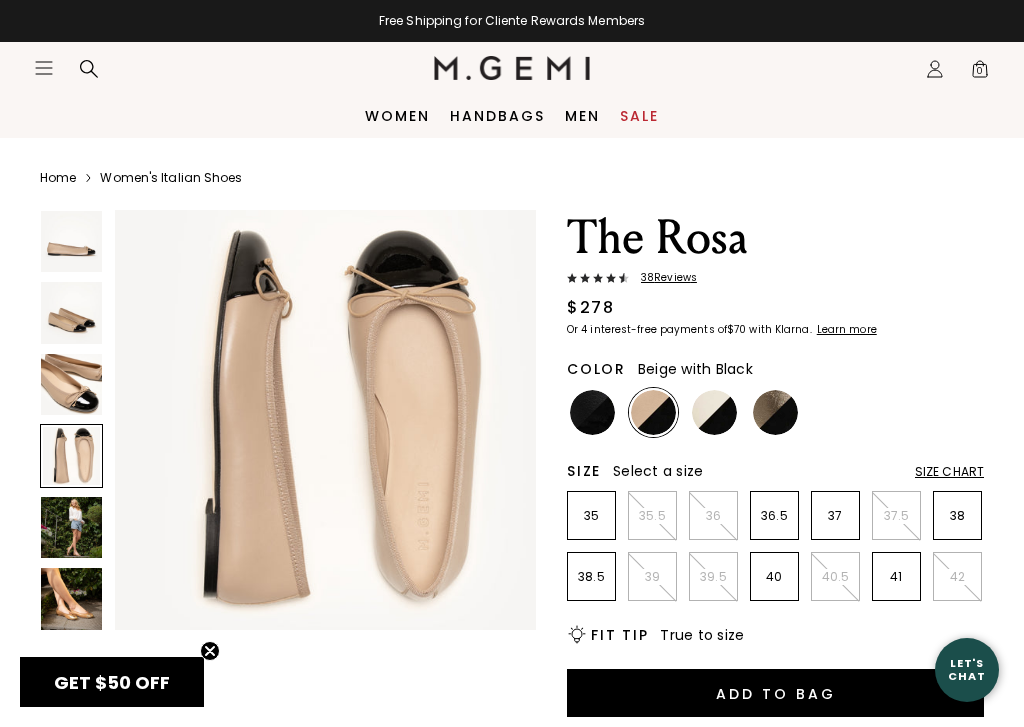click at bounding box center [71, 598] 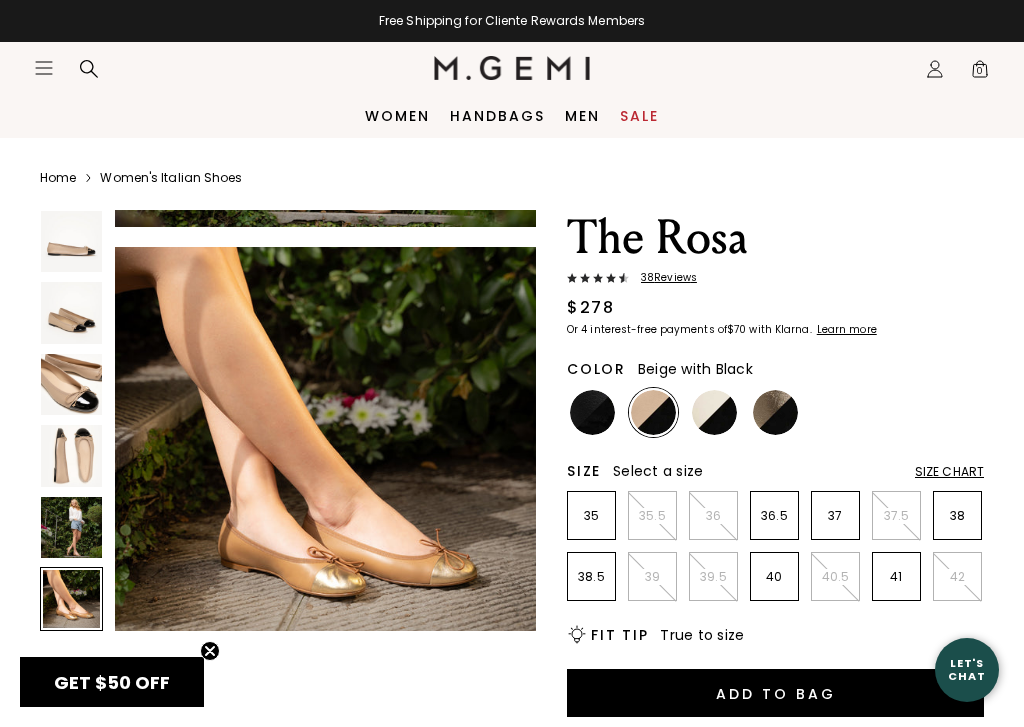 scroll, scrollTop: 2203, scrollLeft: 0, axis: vertical 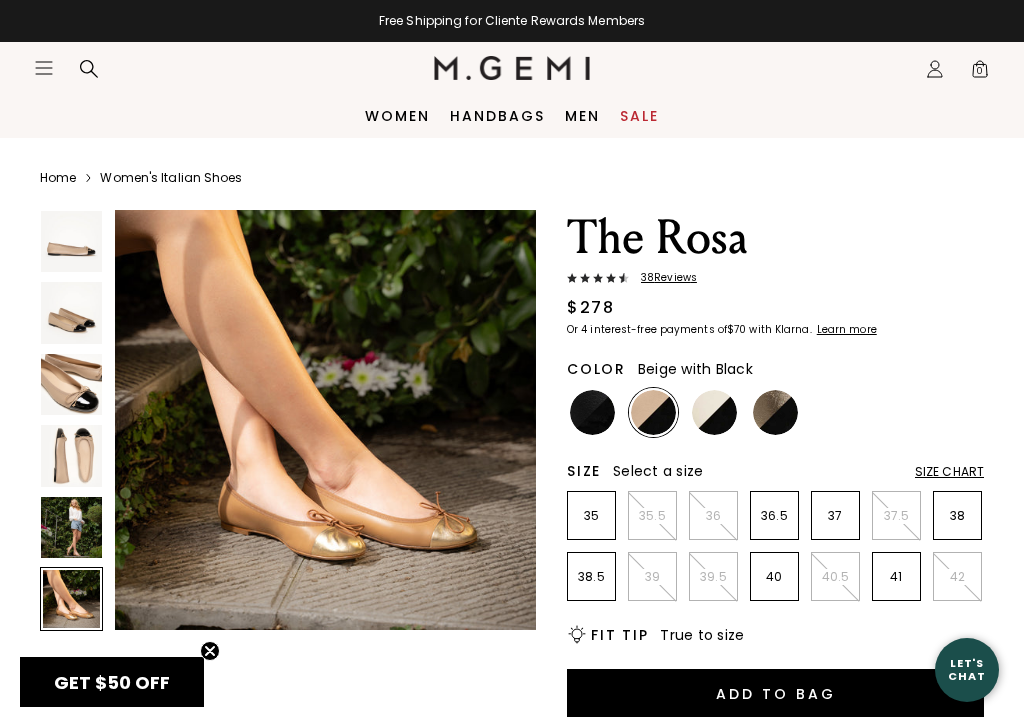 click at bounding box center (71, 527) 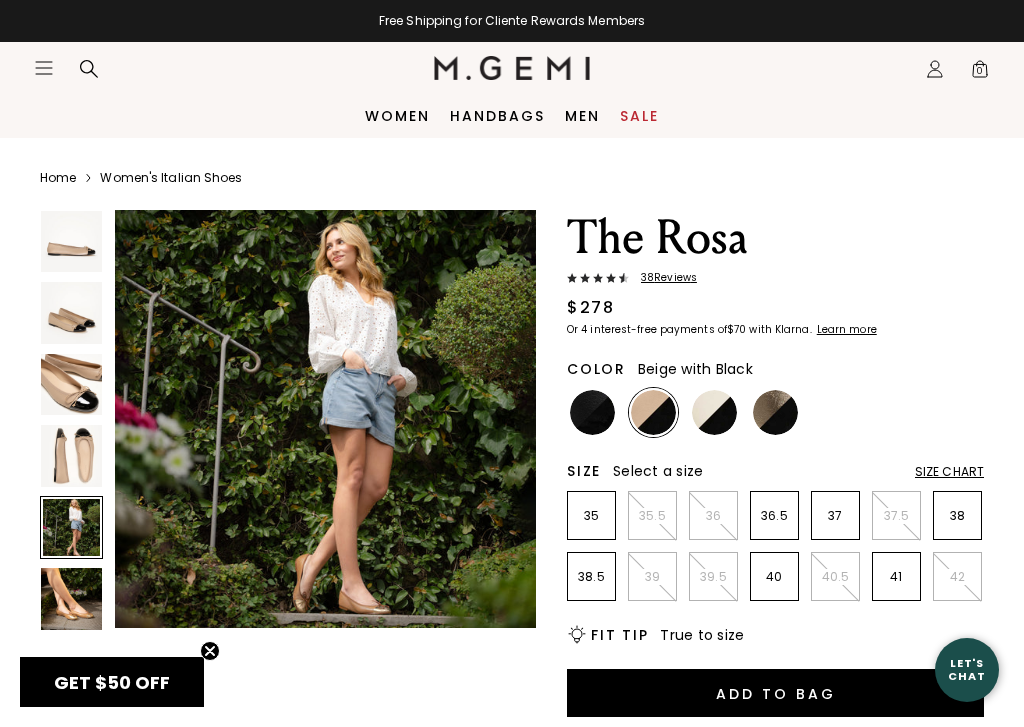 scroll, scrollTop: 1762, scrollLeft: 0, axis: vertical 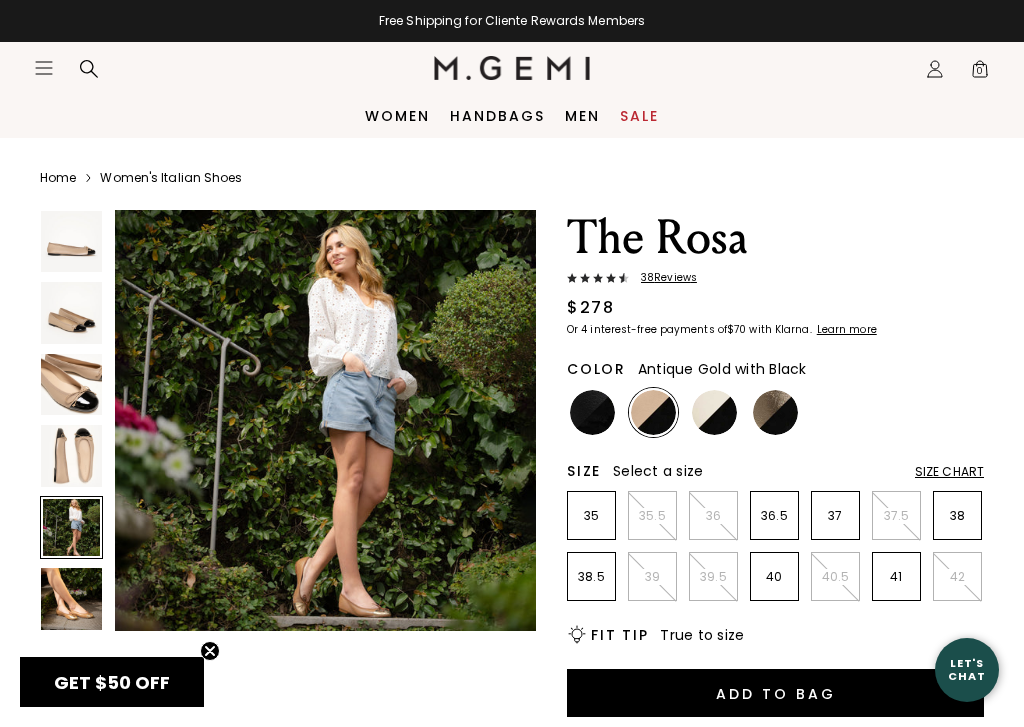 click at bounding box center [775, 412] 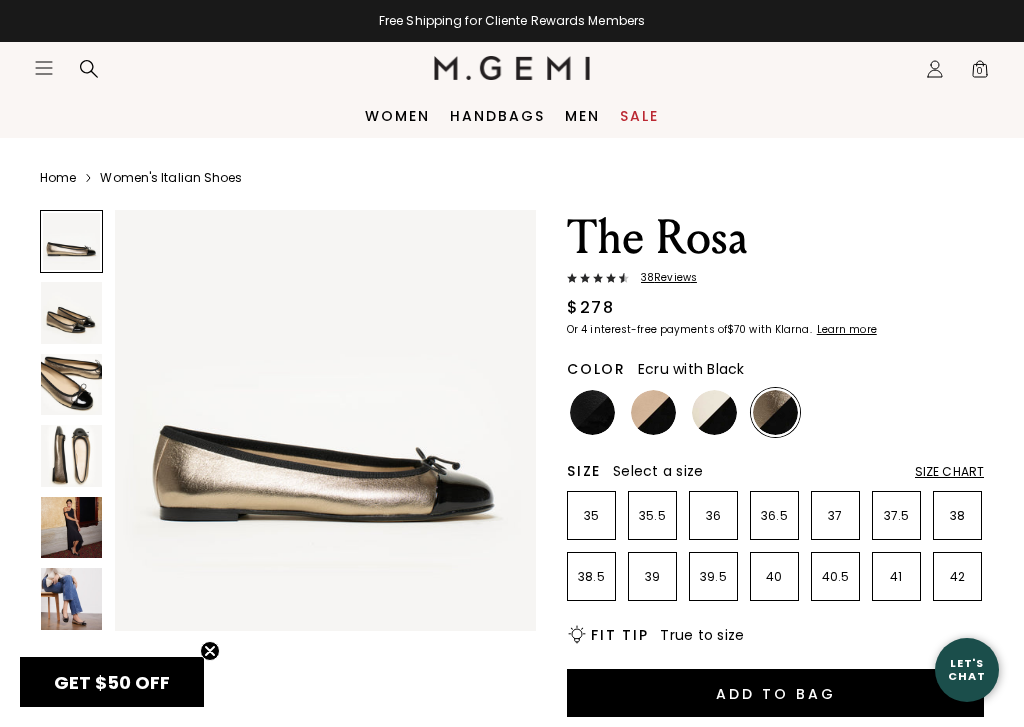 click at bounding box center (714, 412) 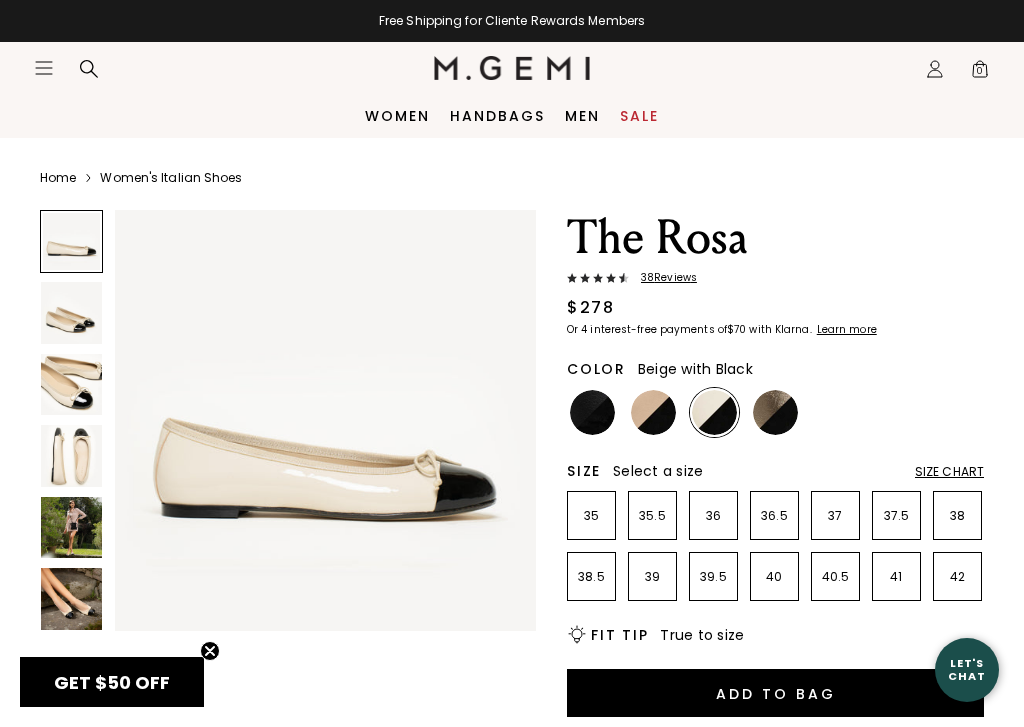 click at bounding box center (653, 412) 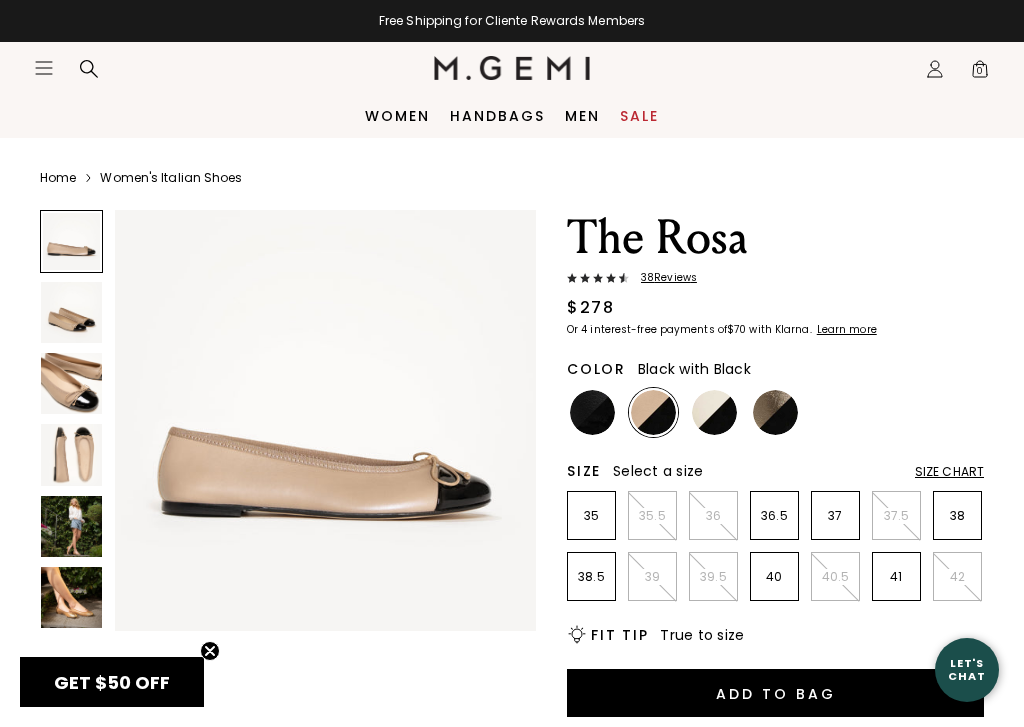 click at bounding box center [592, 412] 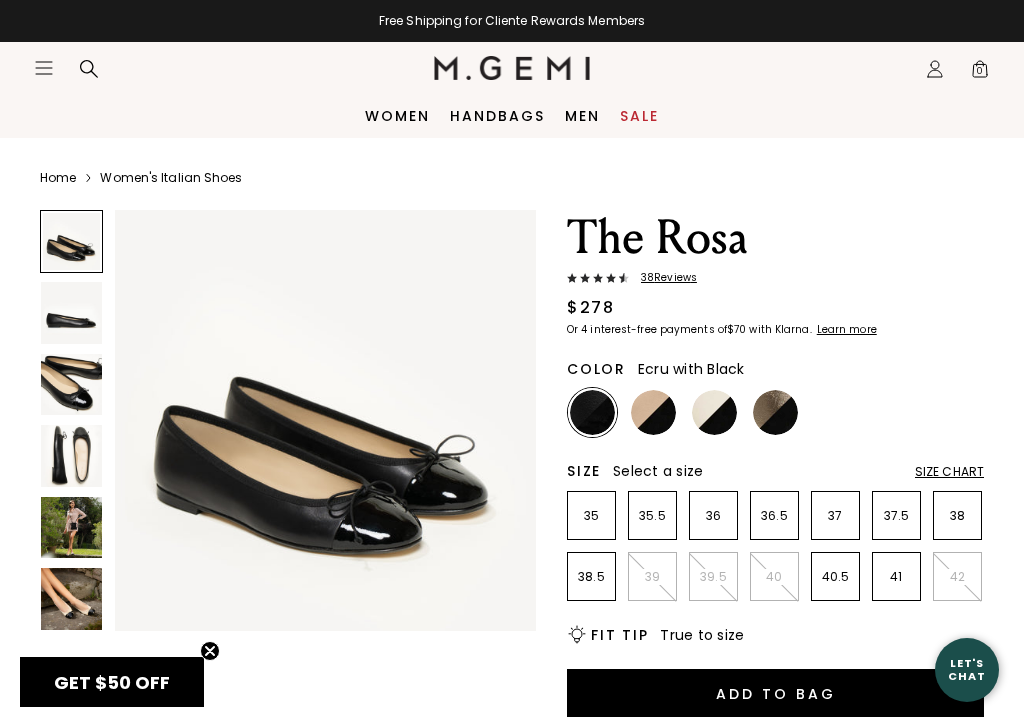 click at bounding box center (714, 412) 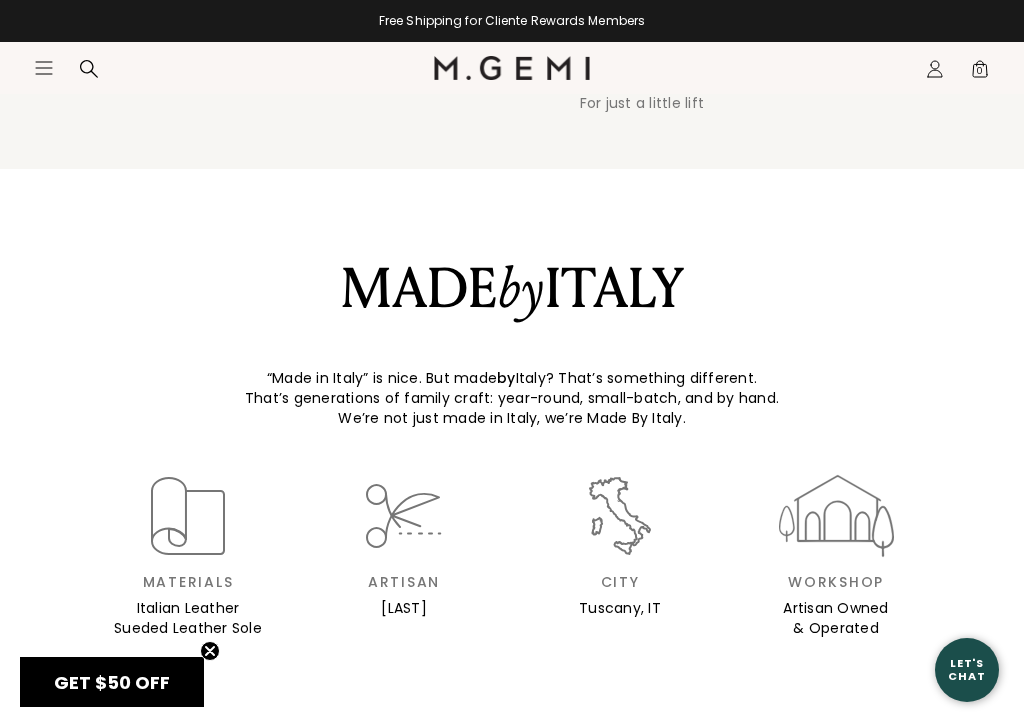 scroll, scrollTop: 1591, scrollLeft: 0, axis: vertical 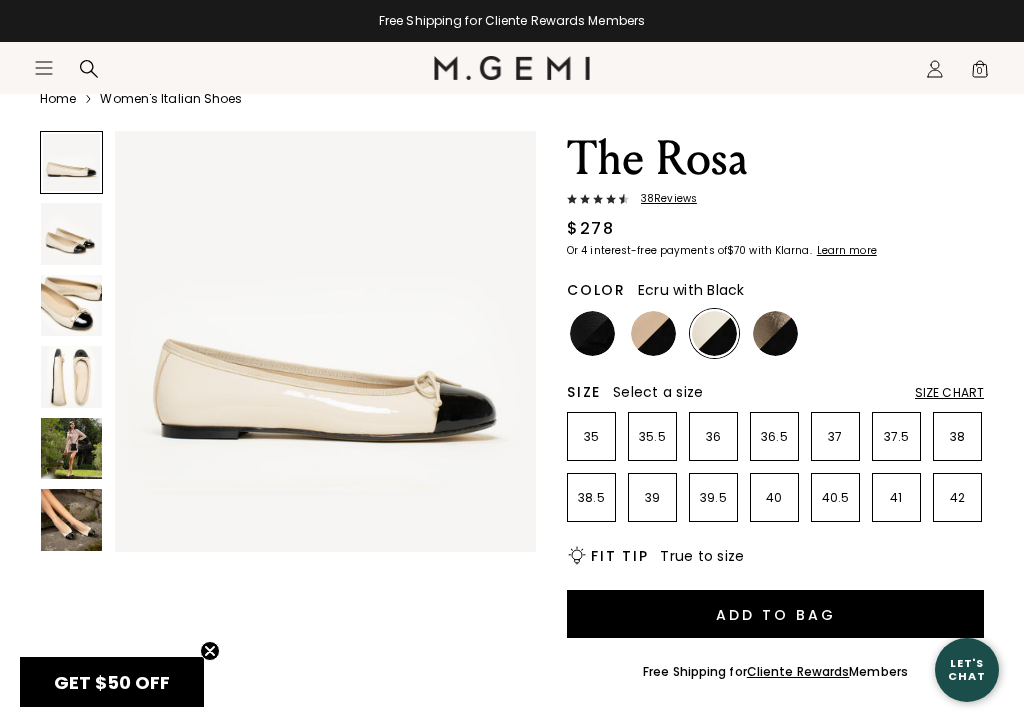 click at bounding box center (71, 448) 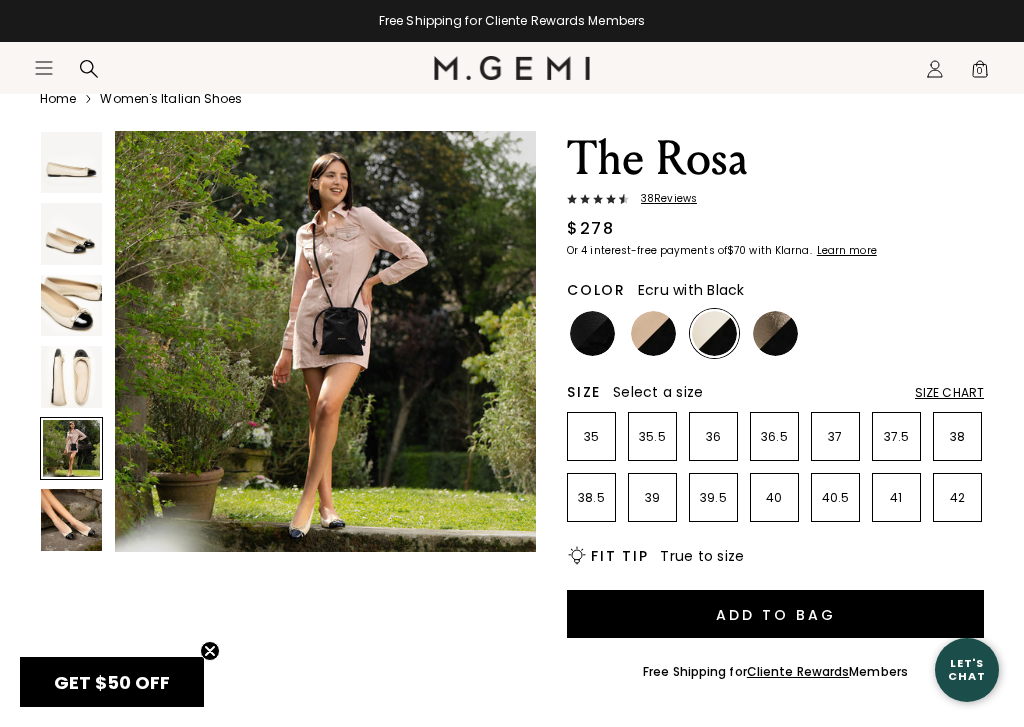 click at bounding box center (71, 376) 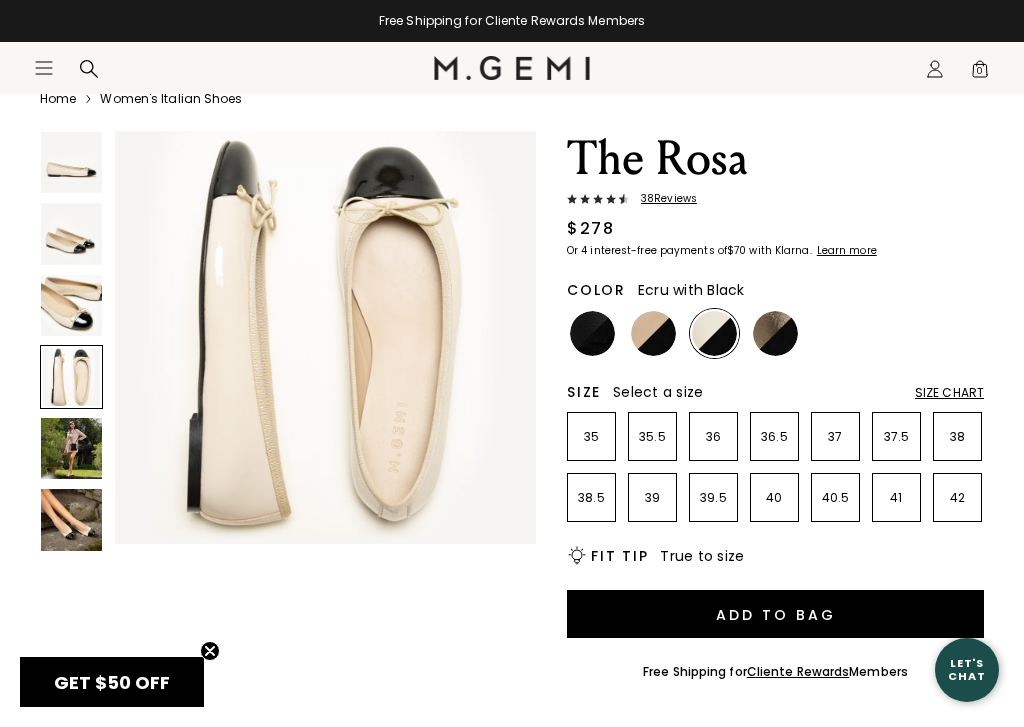 scroll, scrollTop: 1322, scrollLeft: 0, axis: vertical 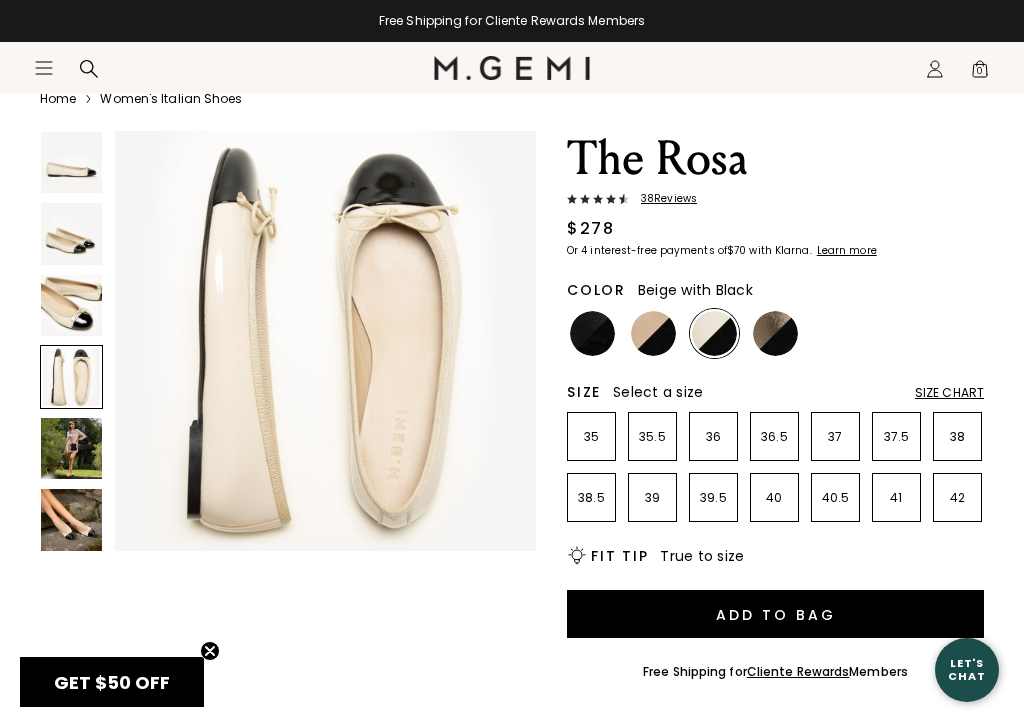 click at bounding box center [653, 333] 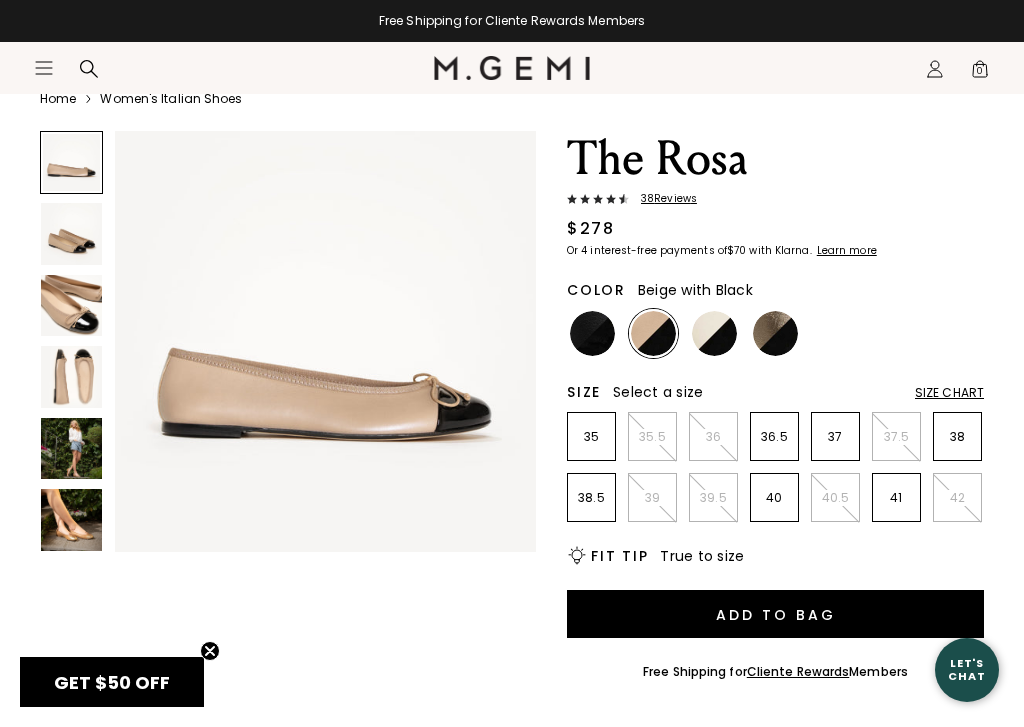 click at bounding box center [71, 376] 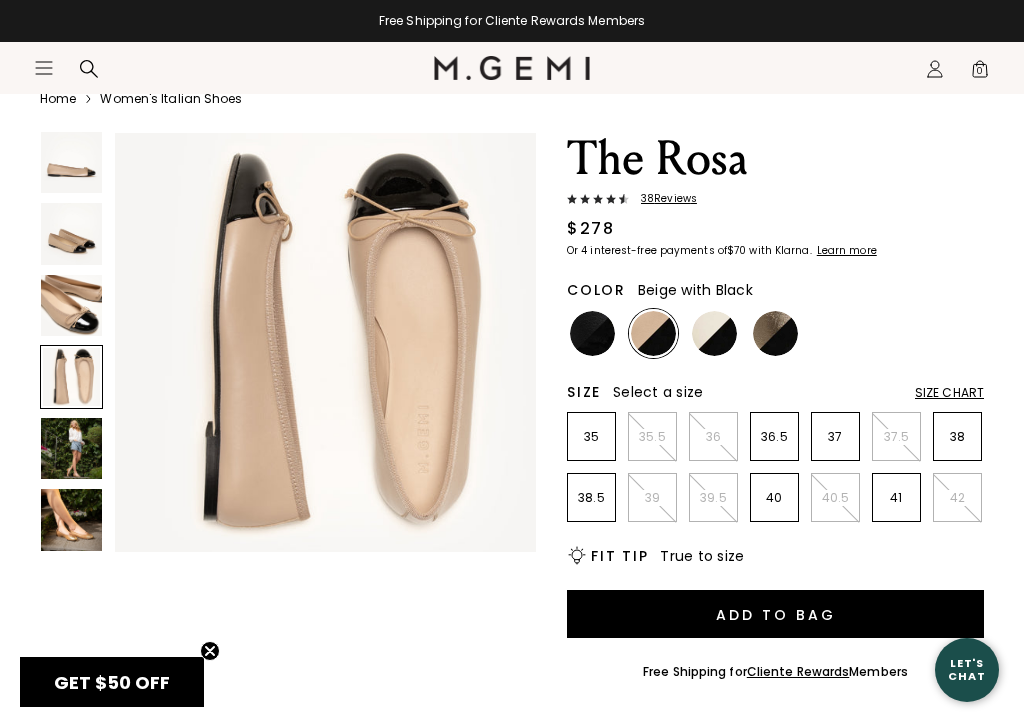 scroll, scrollTop: 1322, scrollLeft: 0, axis: vertical 